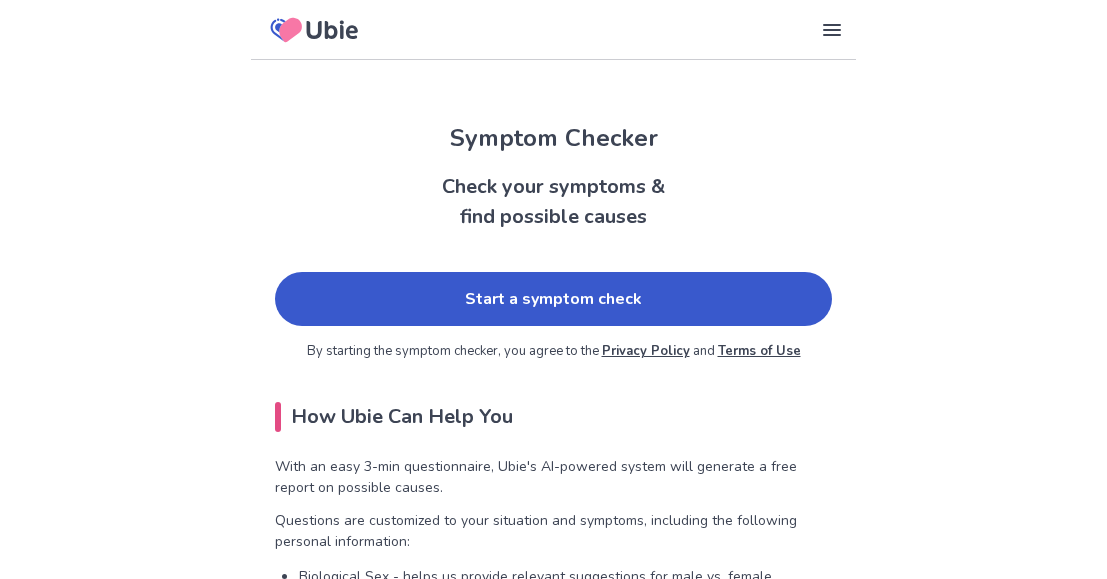 scroll, scrollTop: 0, scrollLeft: 0, axis: both 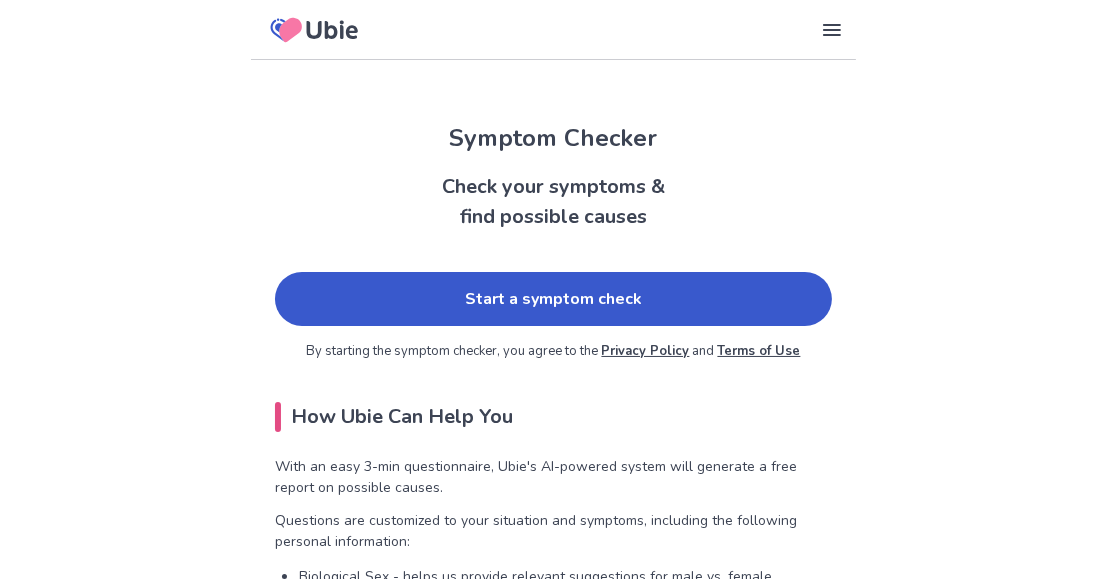 click on "Start a symptom check" at bounding box center (553, 299) 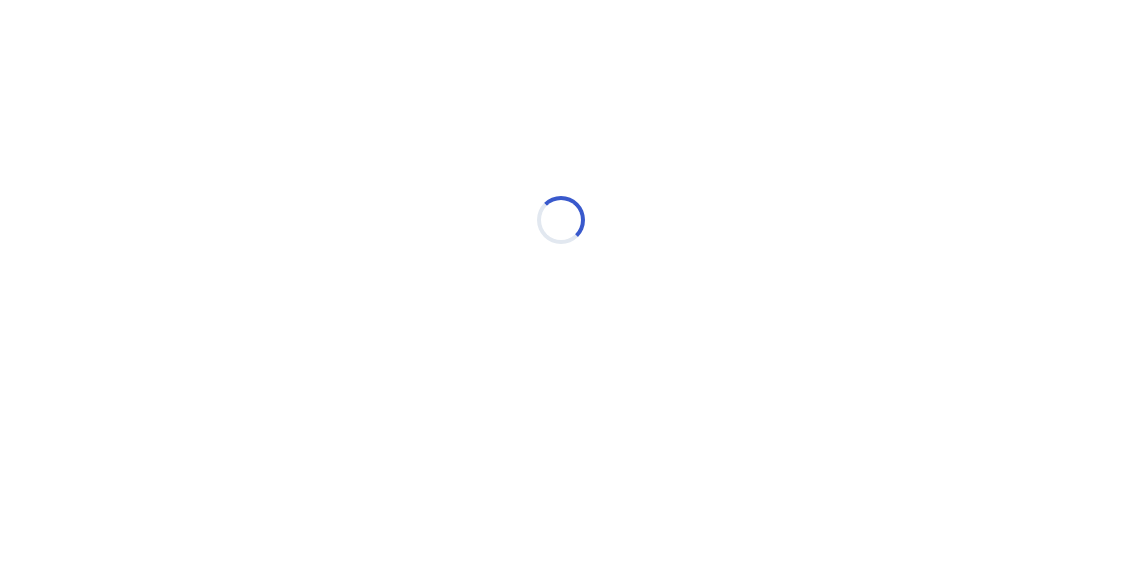 scroll, scrollTop: 0, scrollLeft: 0, axis: both 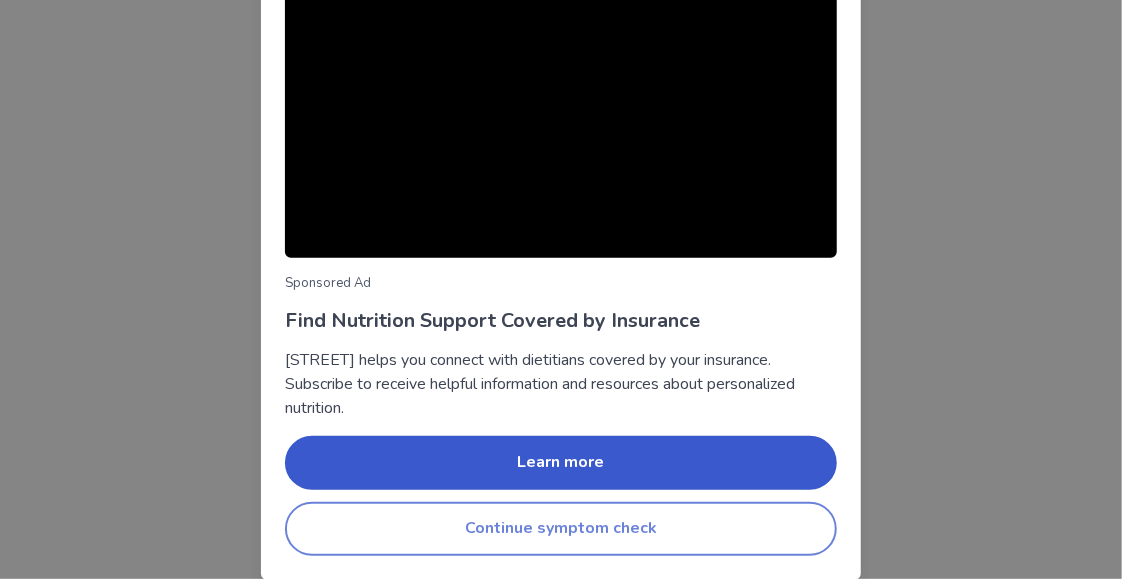 click on "Continue symptom check" at bounding box center [561, 529] 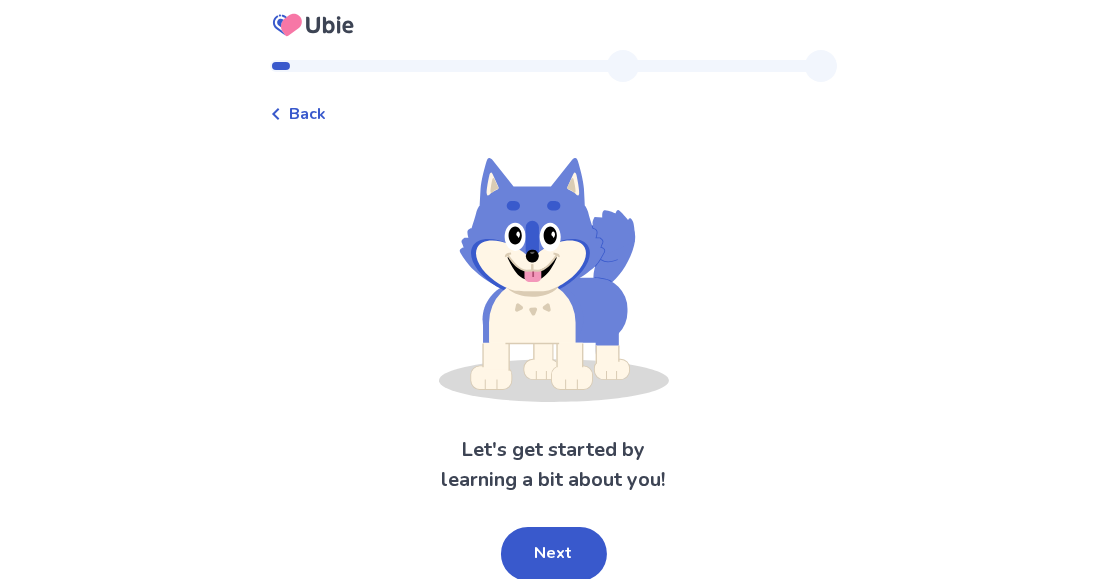 scroll, scrollTop: 9, scrollLeft: 0, axis: vertical 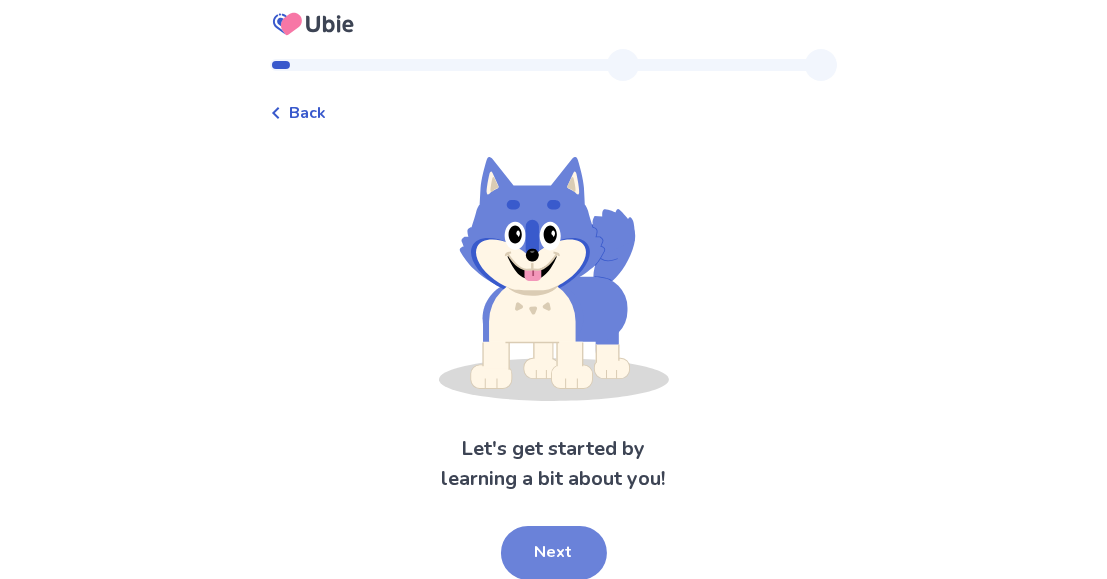 click on "Next" at bounding box center [554, 553] 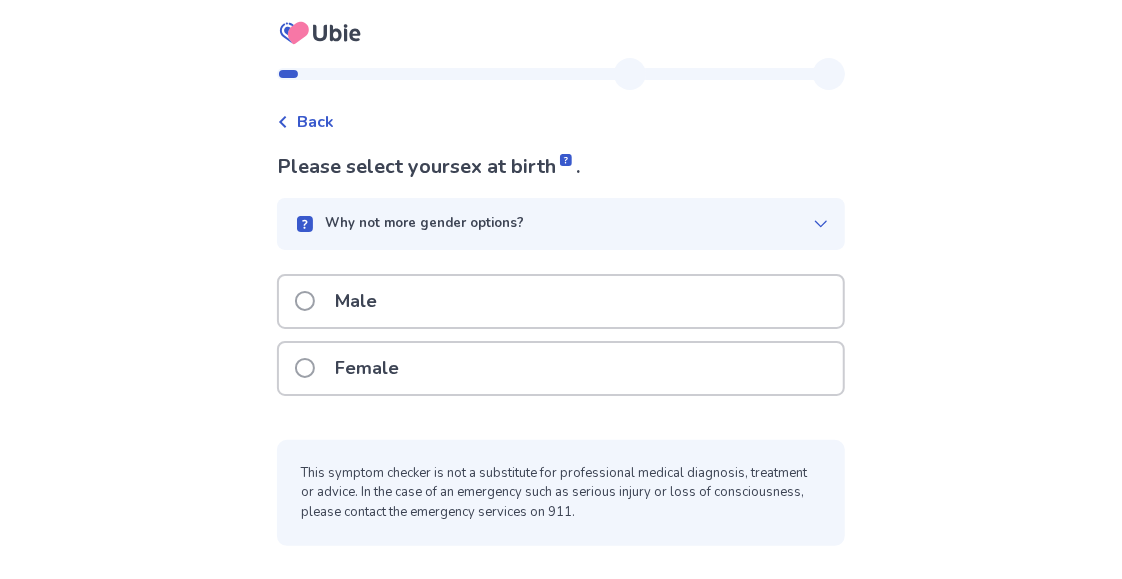 click on "Female" at bounding box center (561, 368) 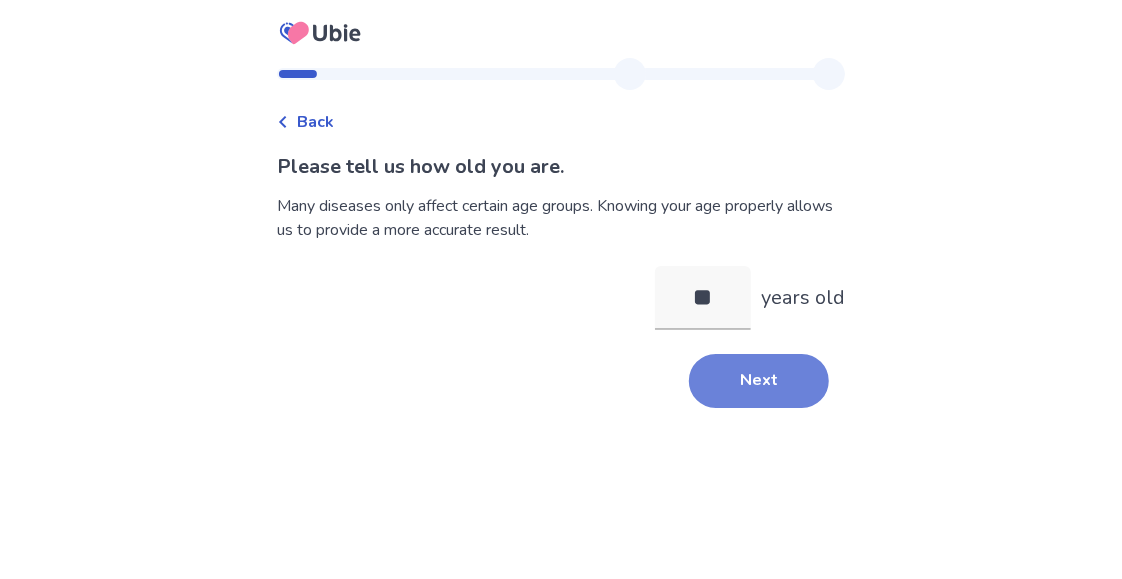 type on "**" 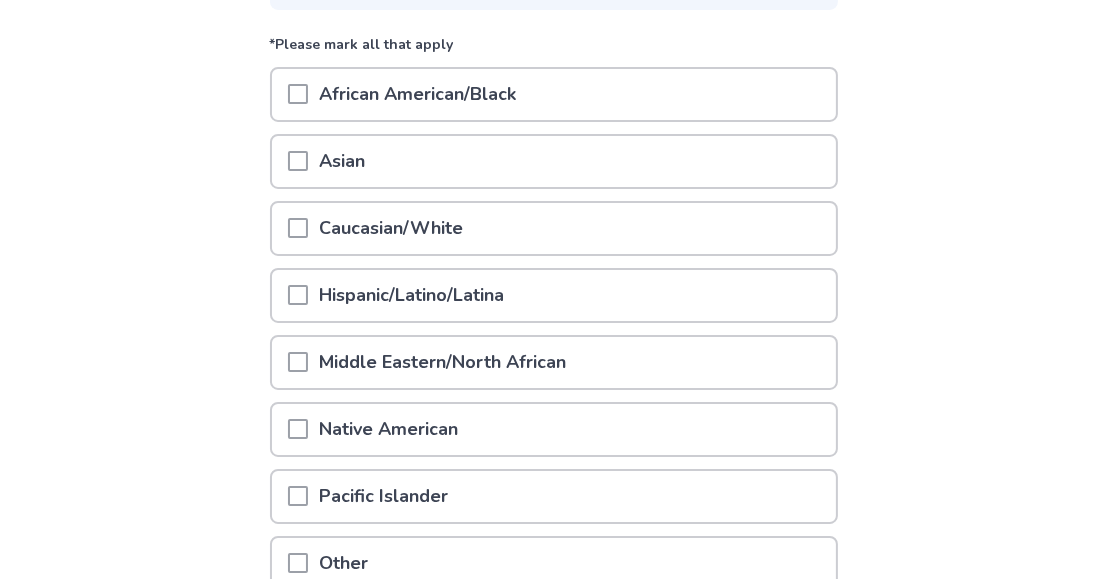 scroll, scrollTop: 200, scrollLeft: 0, axis: vertical 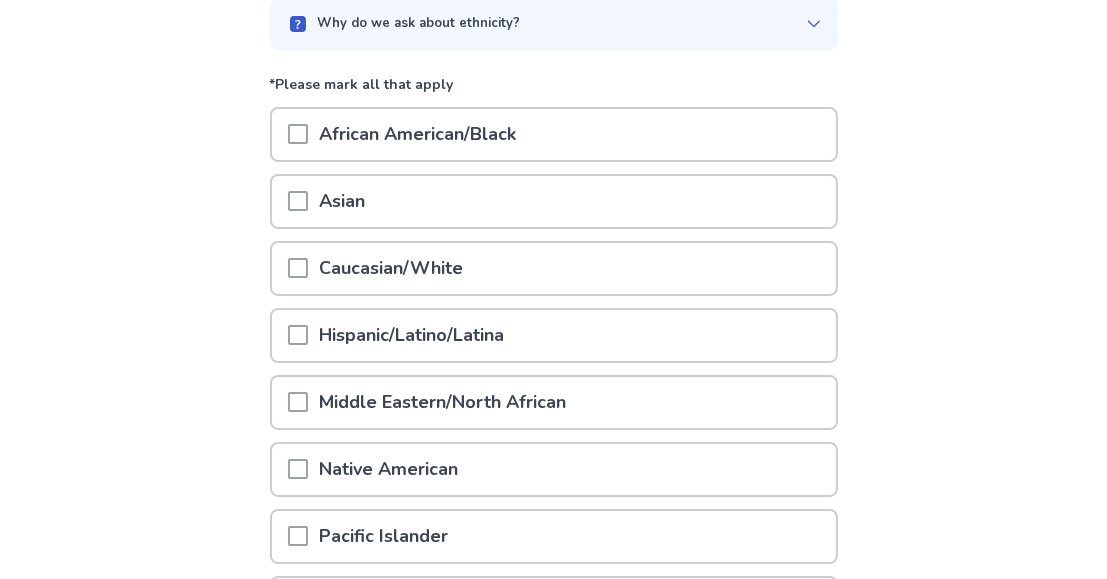 click on "Caucasian/White" at bounding box center [554, 268] 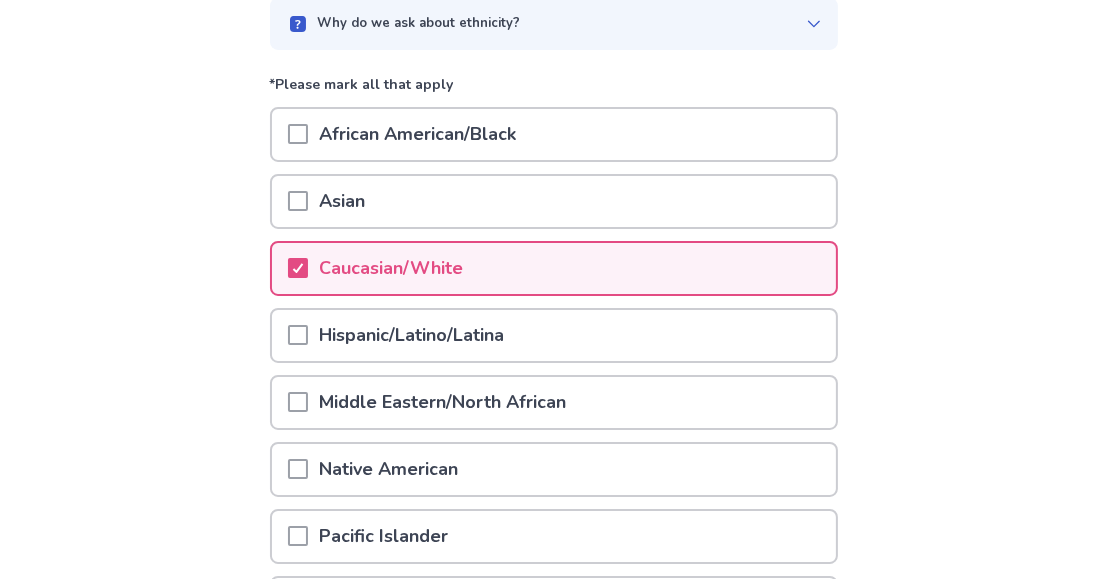 scroll, scrollTop: 425, scrollLeft: 0, axis: vertical 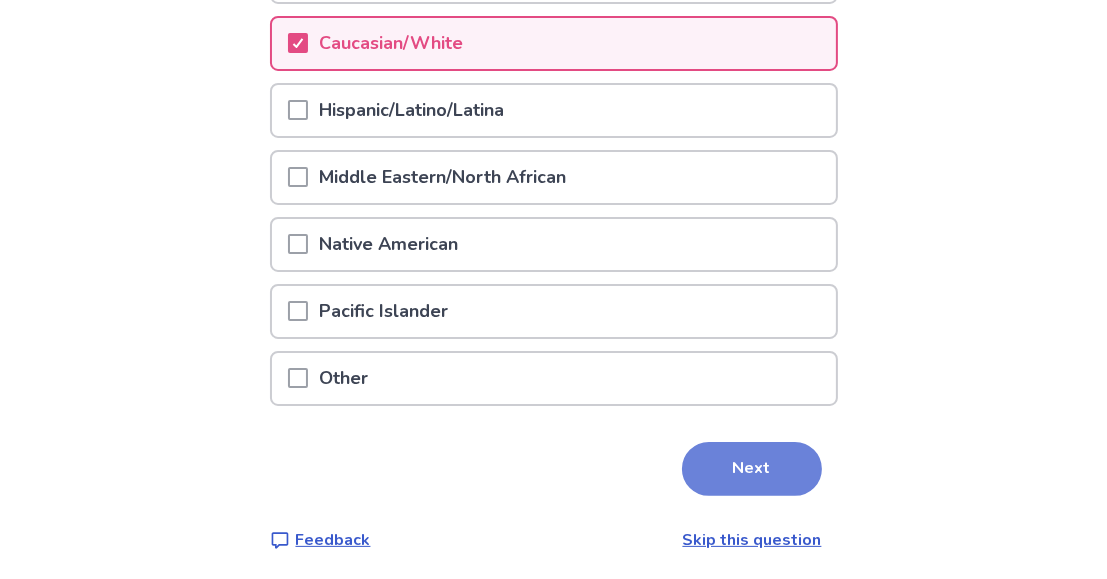 click on "Next" at bounding box center (752, 469) 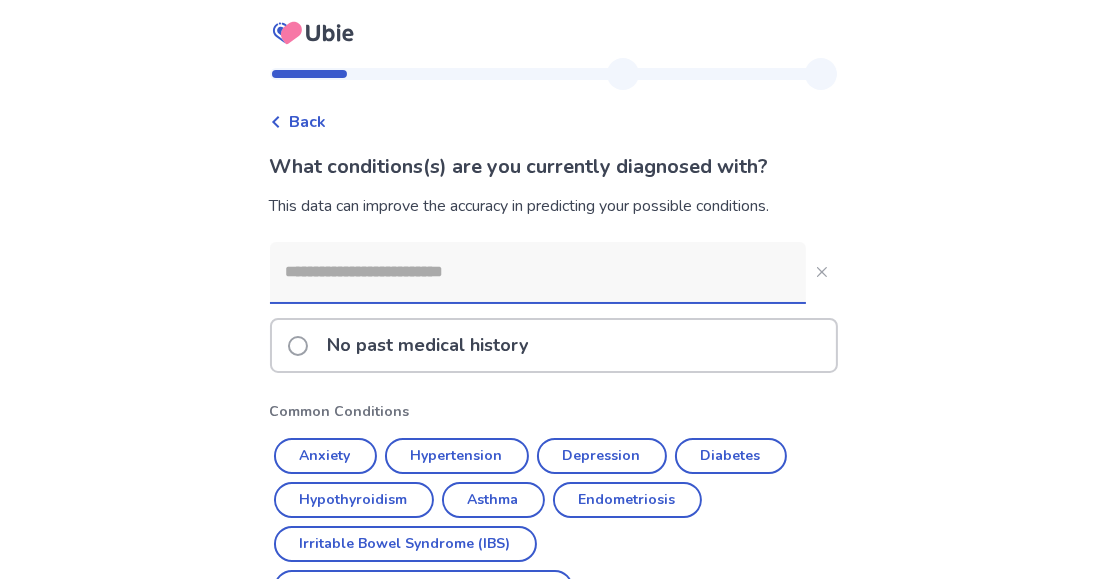 click at bounding box center [538, 272] 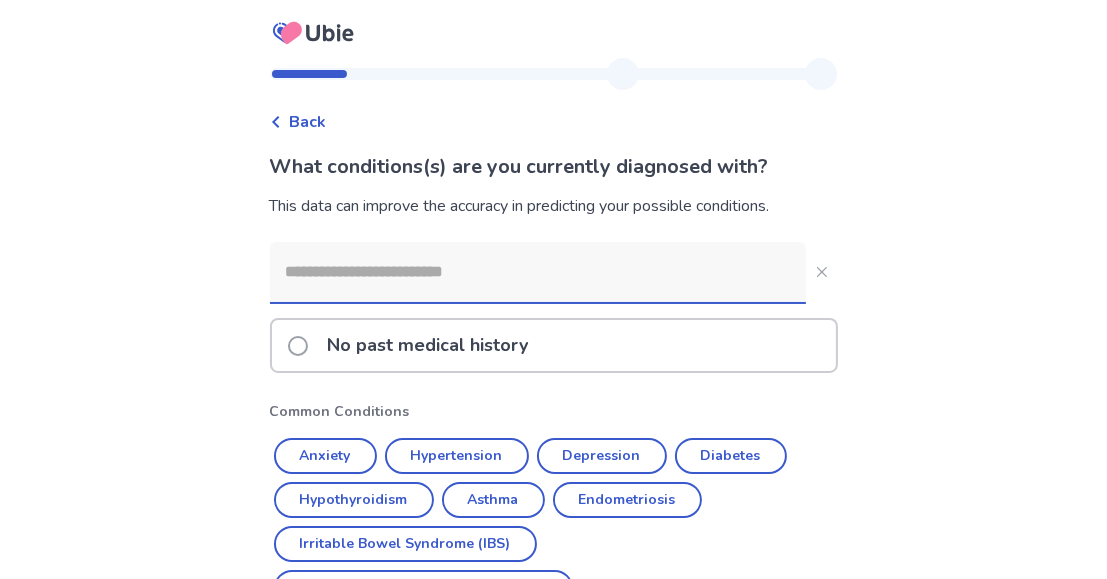 scroll, scrollTop: 99, scrollLeft: 0, axis: vertical 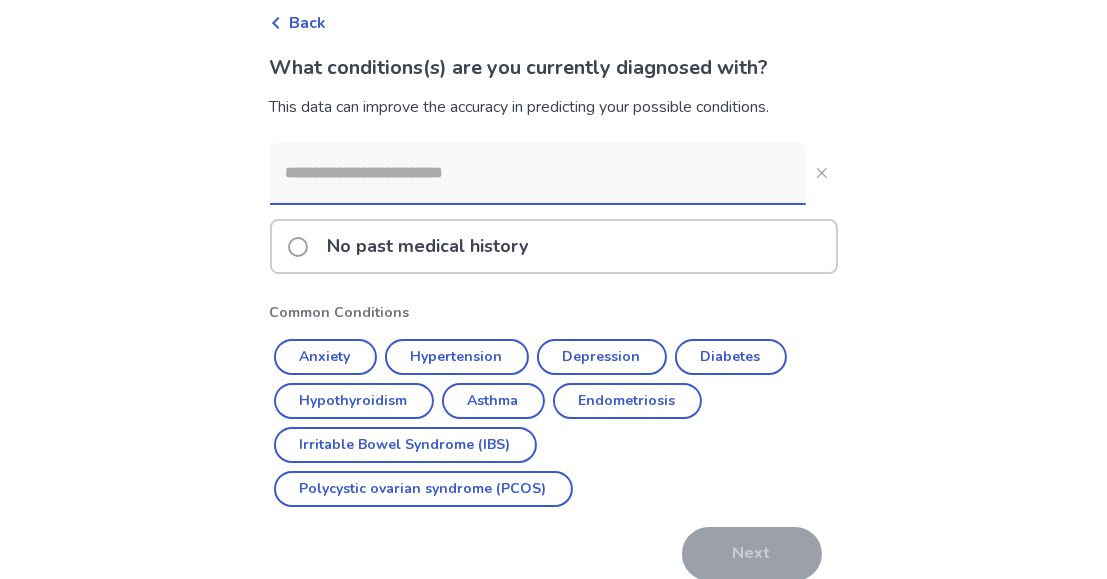 click at bounding box center (538, 173) 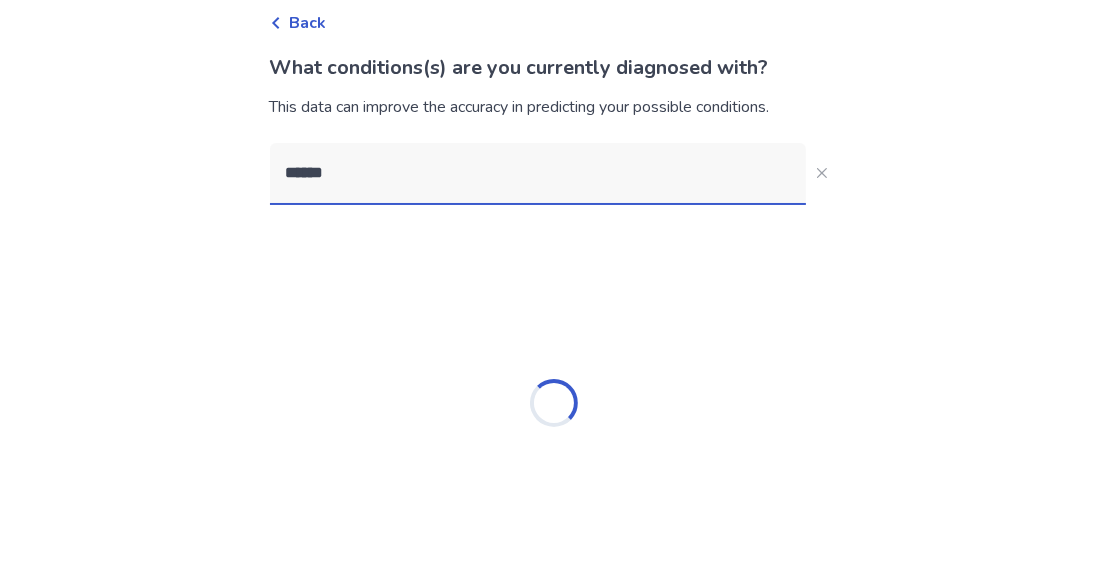 scroll, scrollTop: 61, scrollLeft: 0, axis: vertical 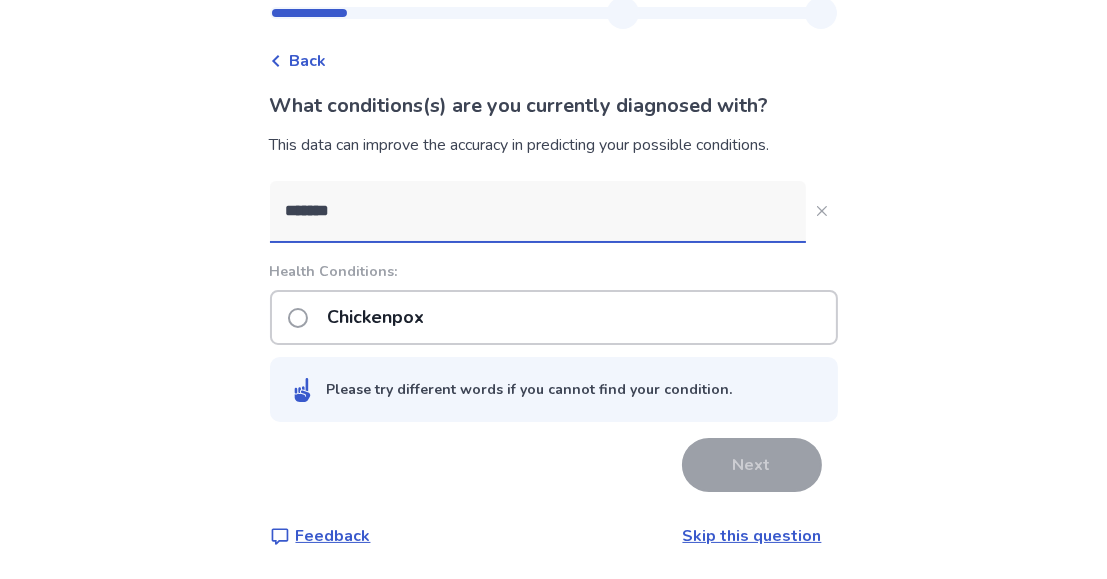 type on "******" 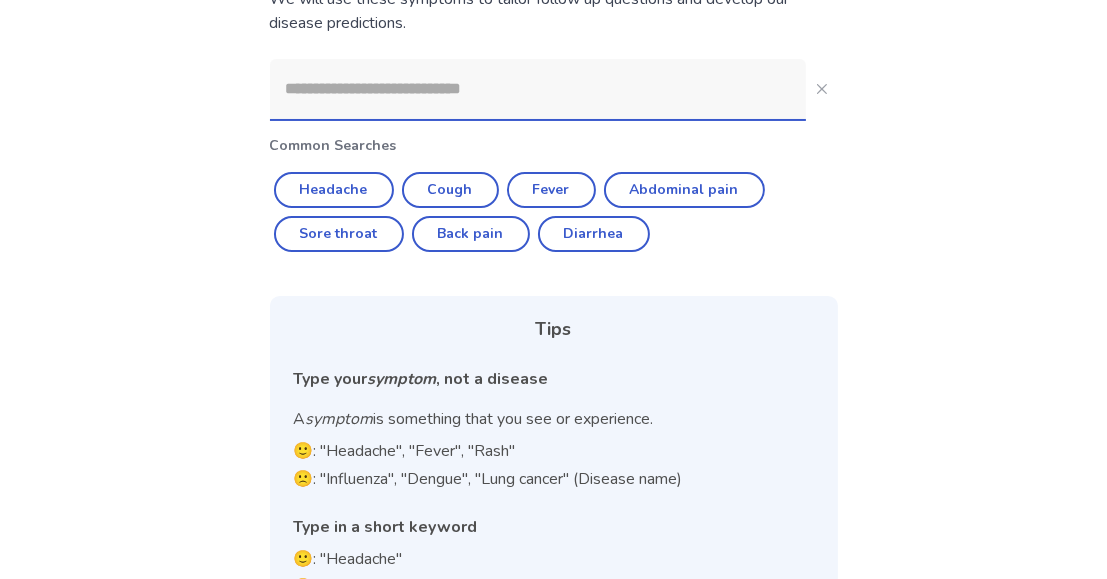 scroll, scrollTop: 95, scrollLeft: 0, axis: vertical 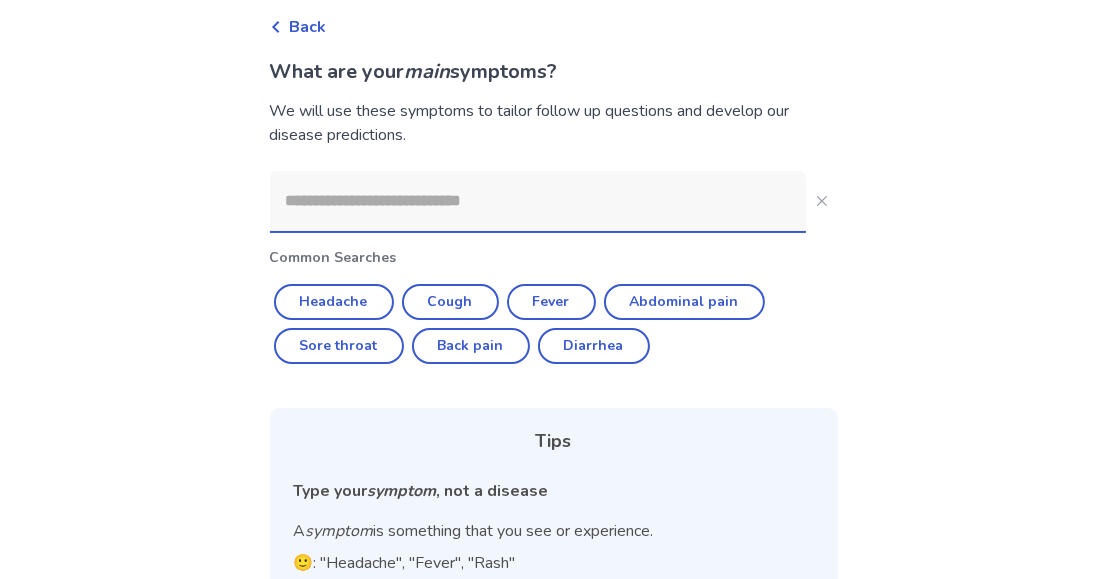 click 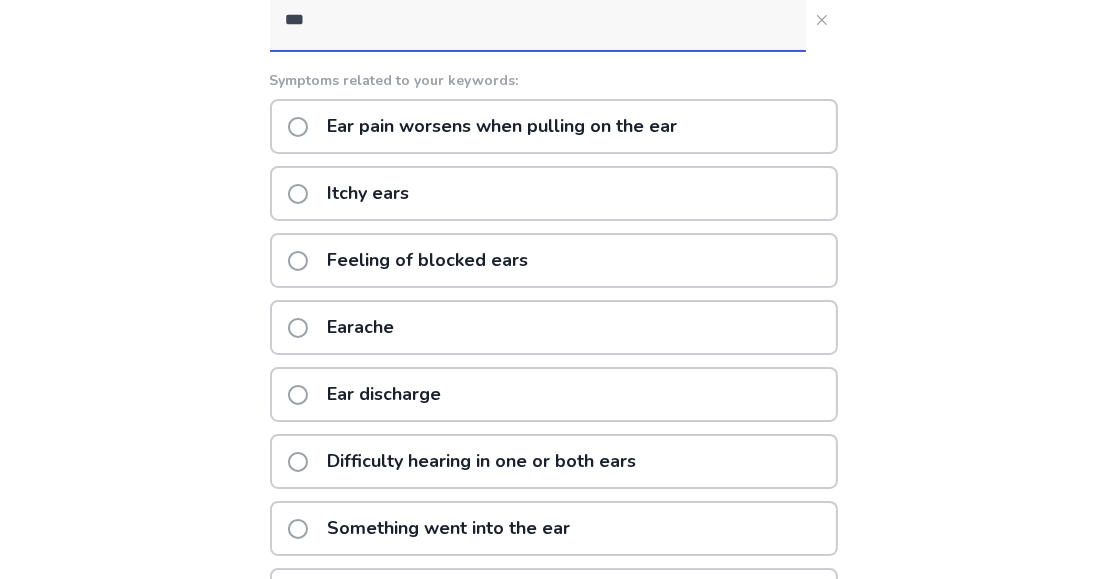 scroll, scrollTop: 300, scrollLeft: 0, axis: vertical 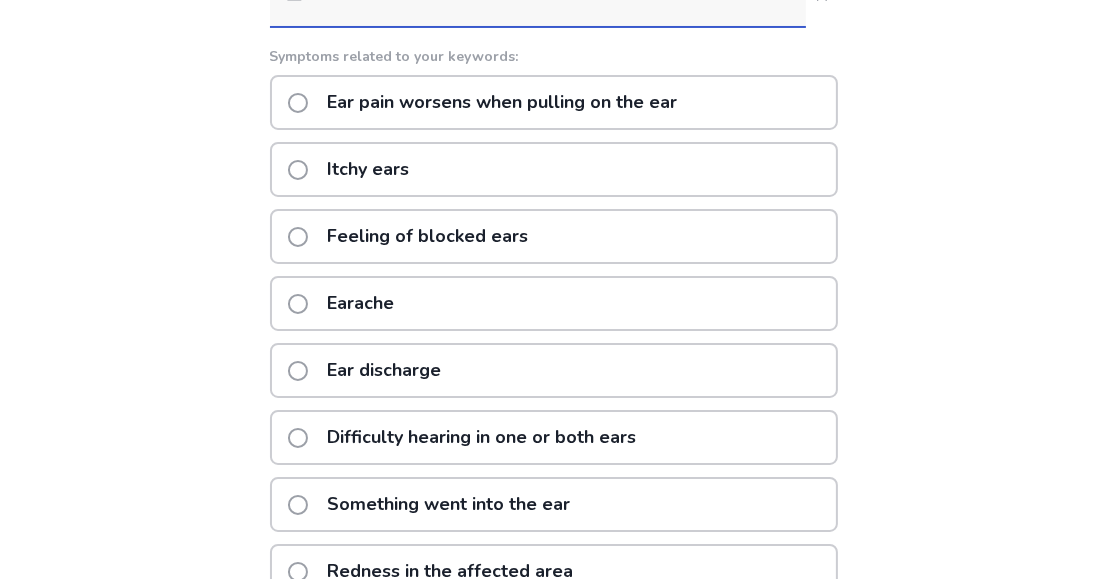 type on "***" 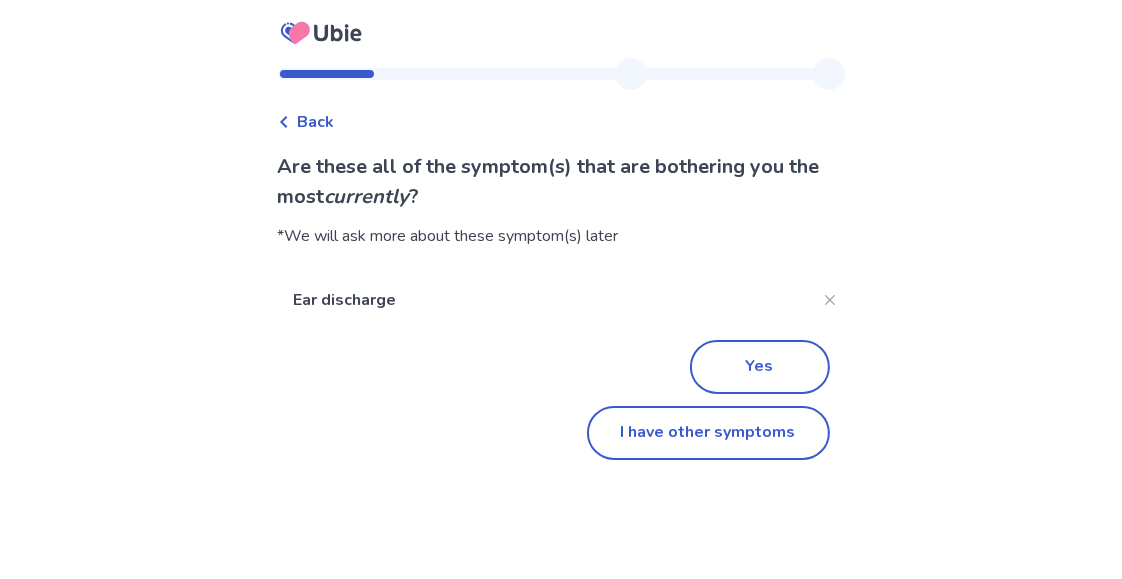 scroll, scrollTop: 0, scrollLeft: 0, axis: both 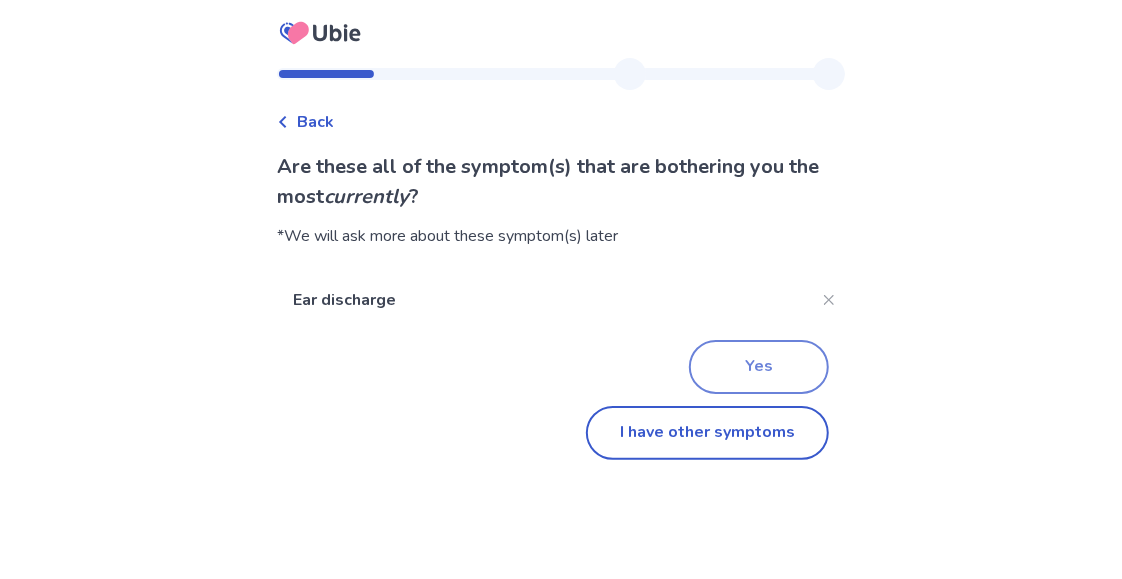 click on "Yes" 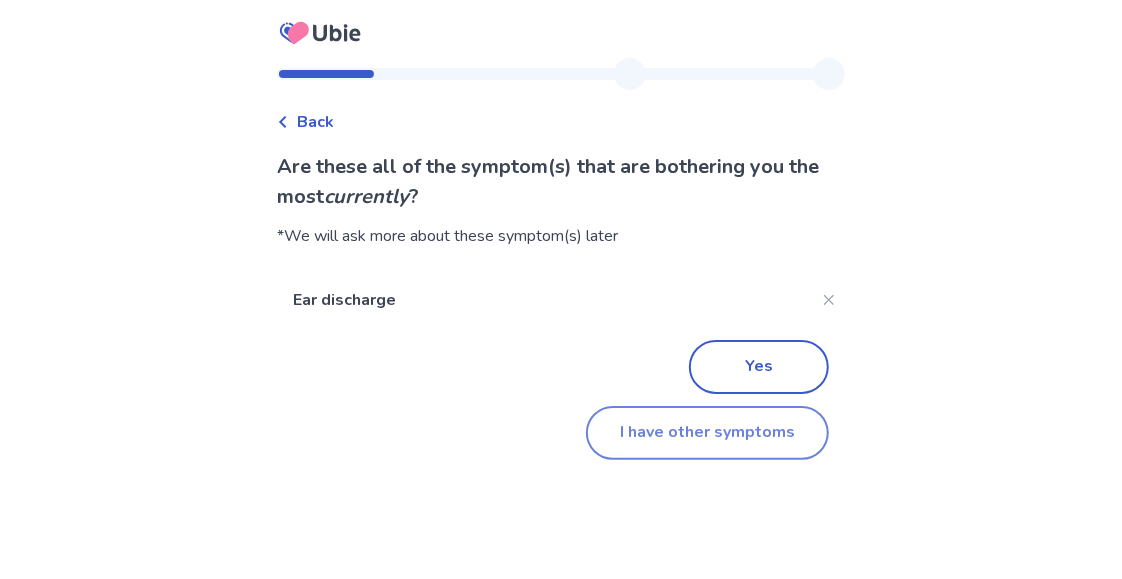 click on "I have other symptoms" 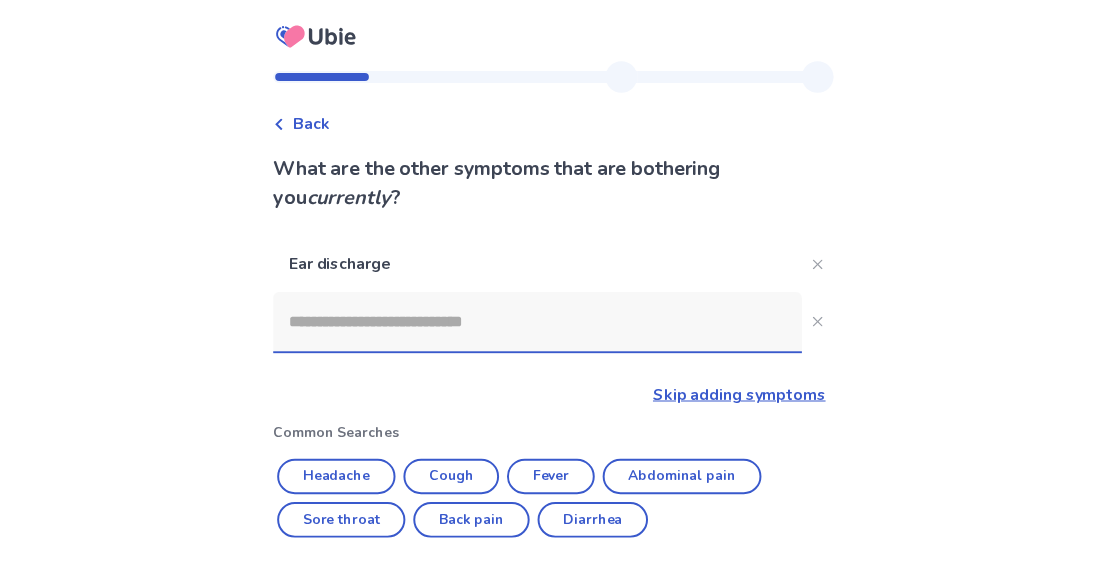 scroll, scrollTop: 300, scrollLeft: 0, axis: vertical 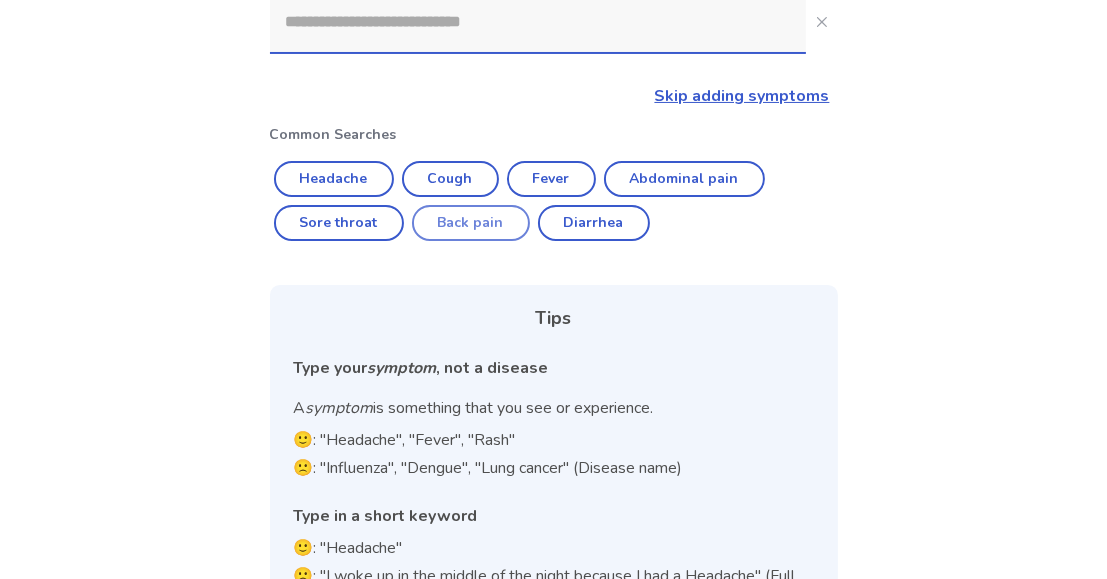 click on "Back pain" 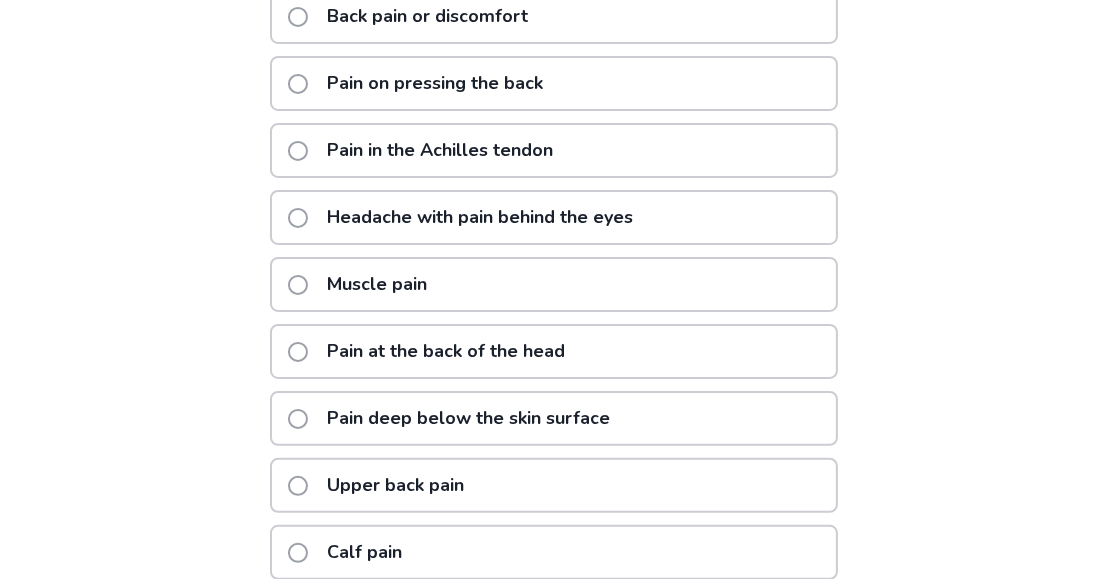 scroll, scrollTop: 400, scrollLeft: 0, axis: vertical 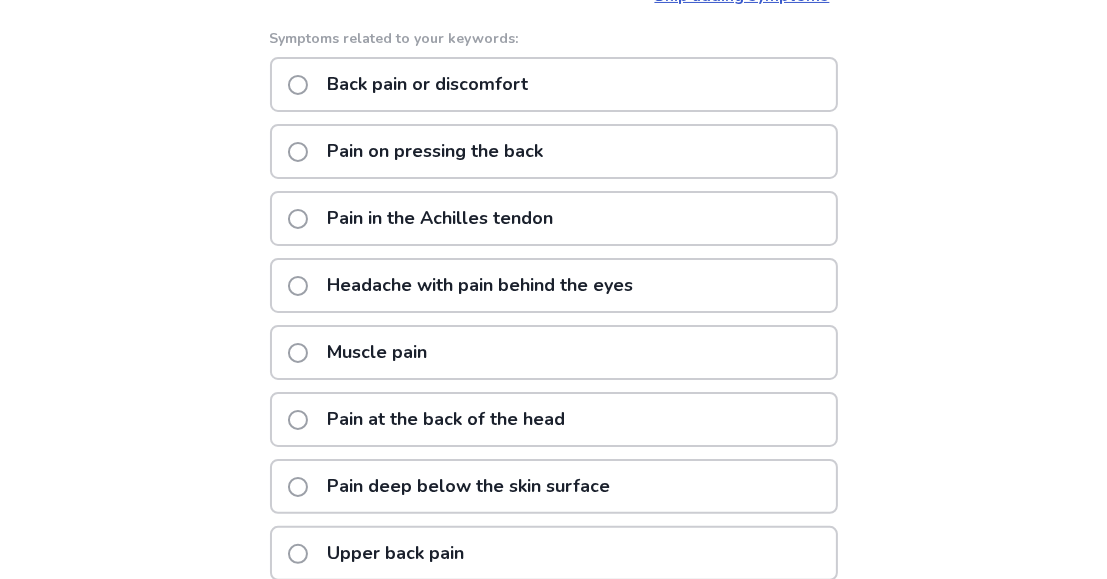 click on "Back pain or discomfort" 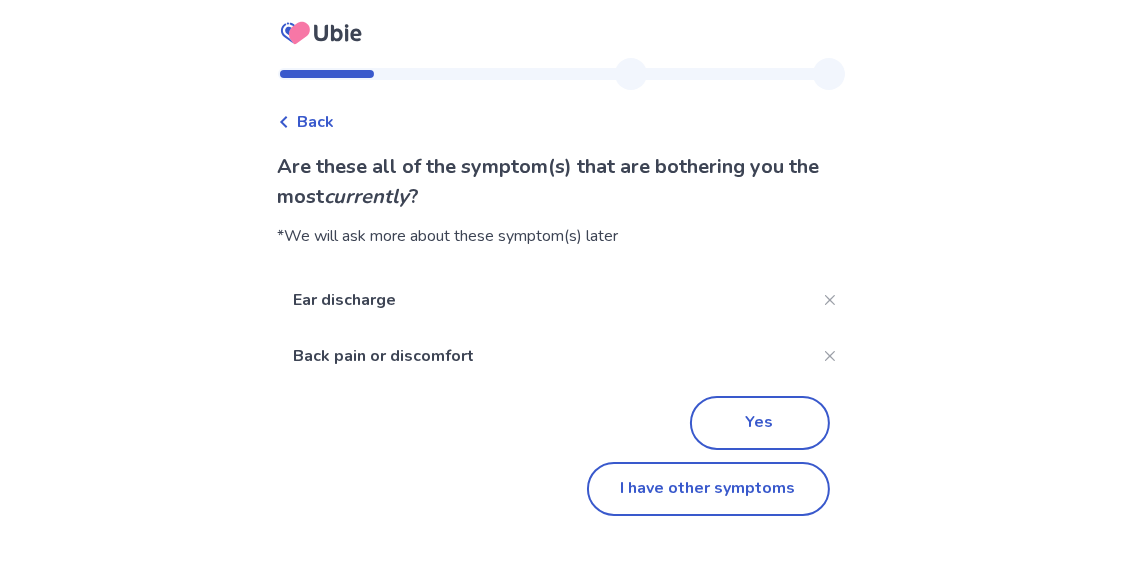 scroll, scrollTop: 0, scrollLeft: 0, axis: both 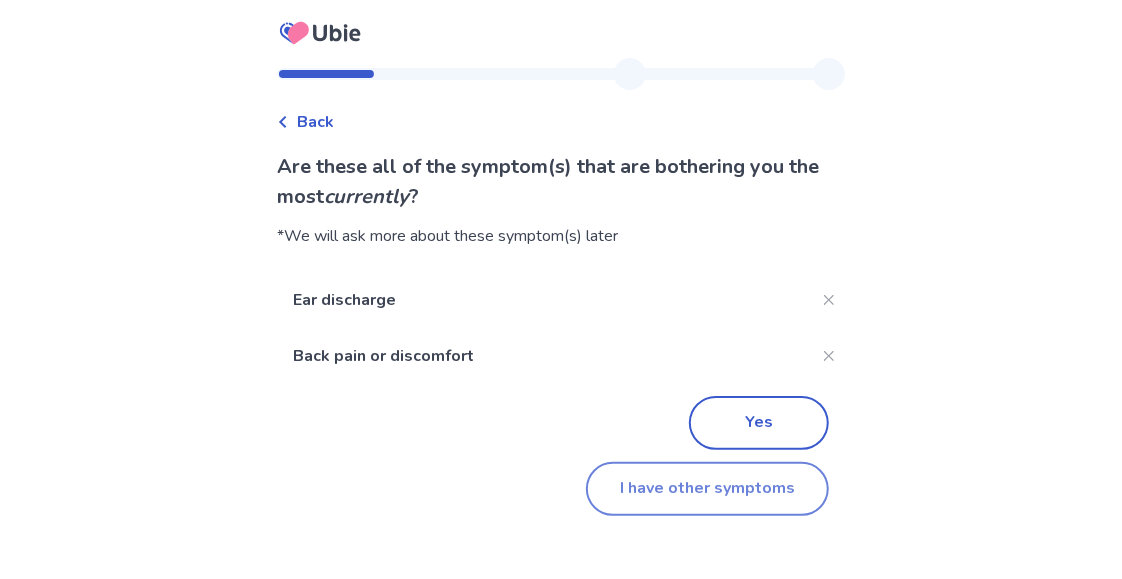 click on "I have other symptoms" 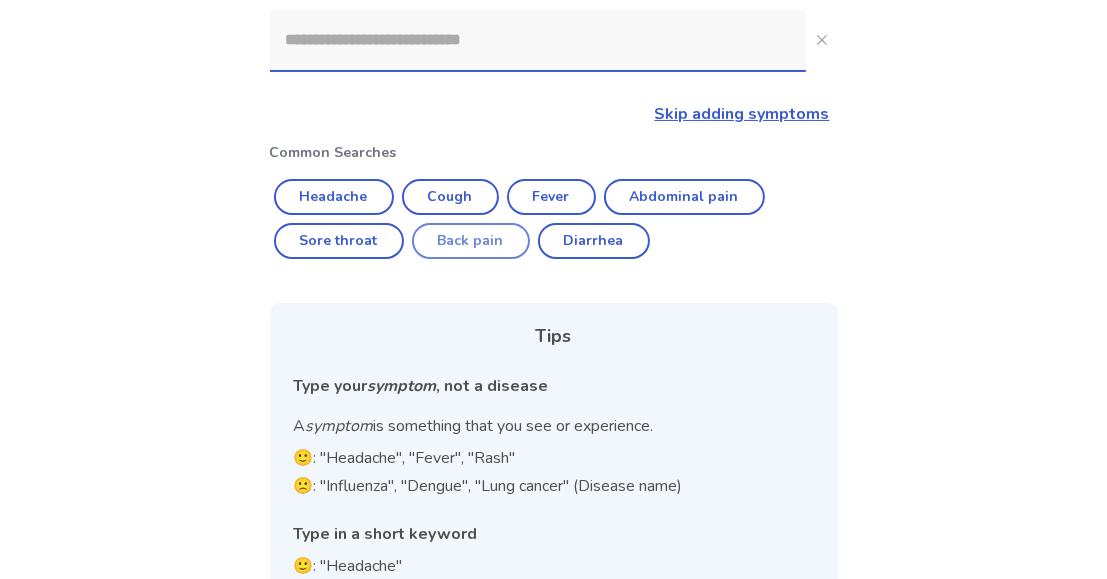 scroll, scrollTop: 300, scrollLeft: 0, axis: vertical 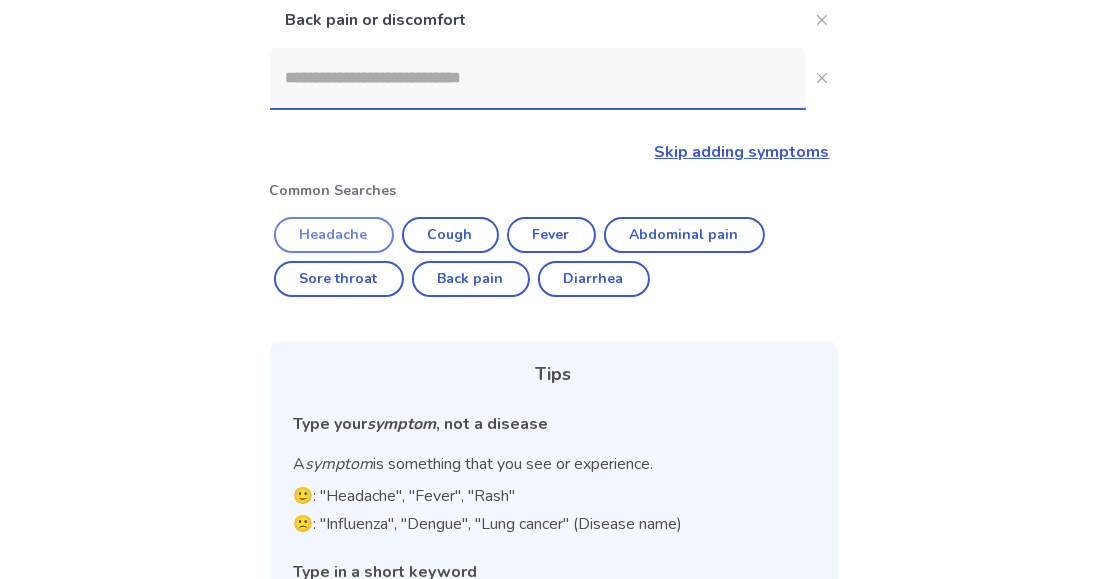 click on "Headache" 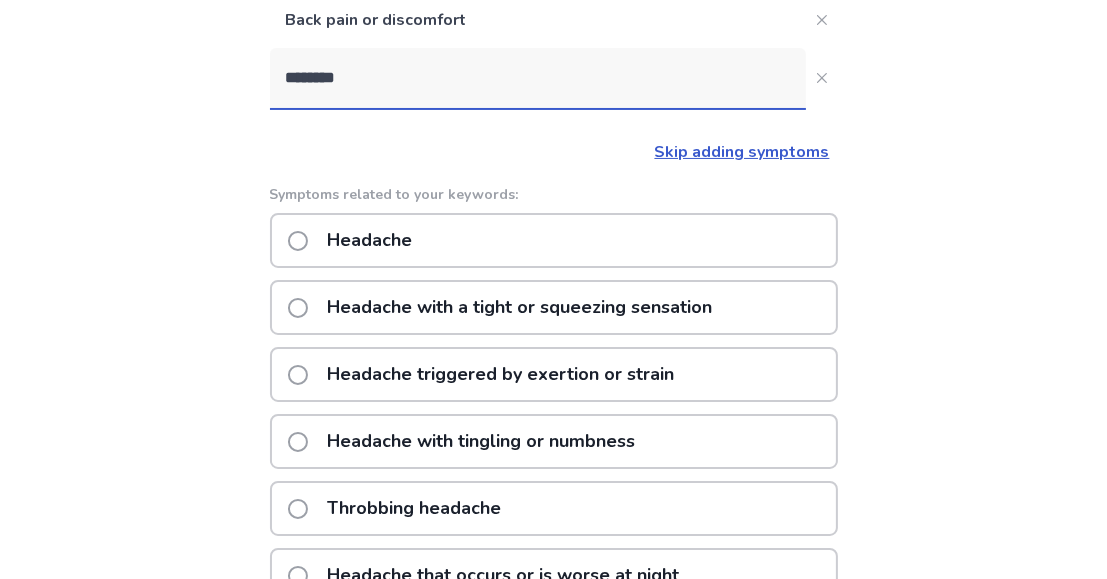 click on "Headache" 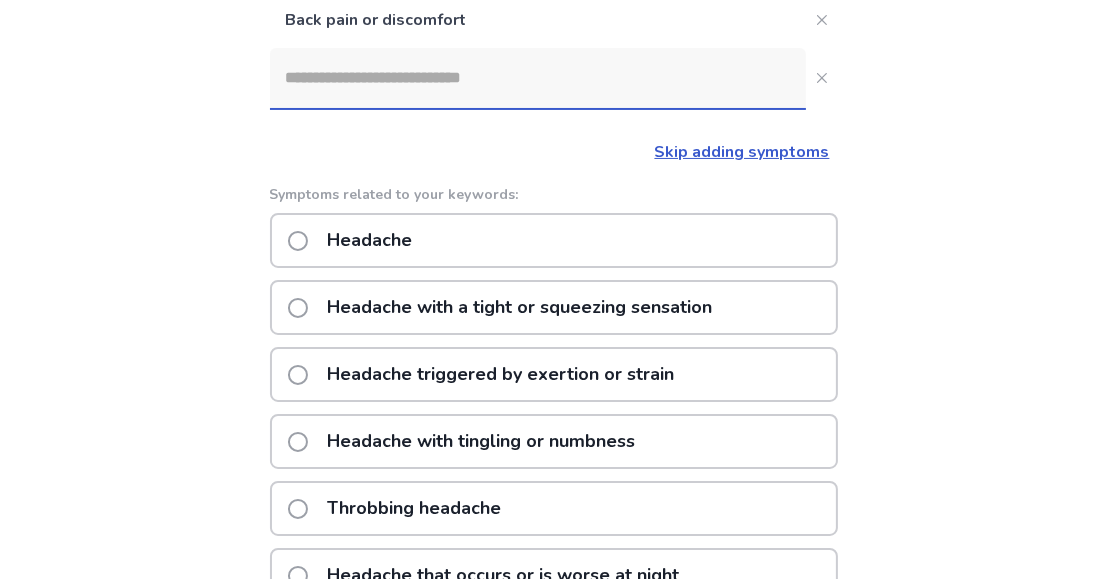scroll, scrollTop: 0, scrollLeft: 0, axis: both 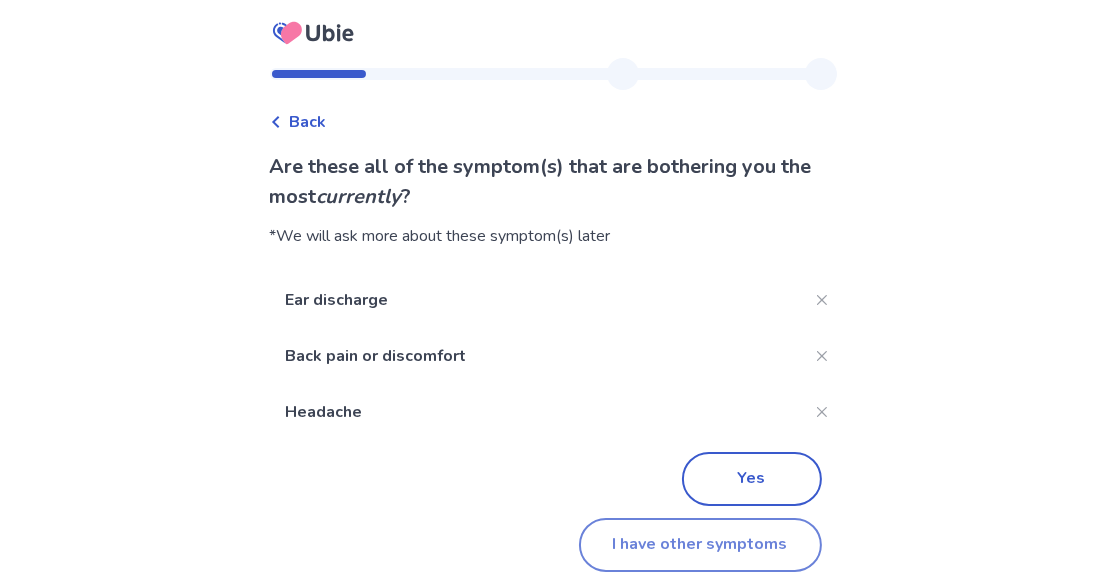 click on "I have other symptoms" 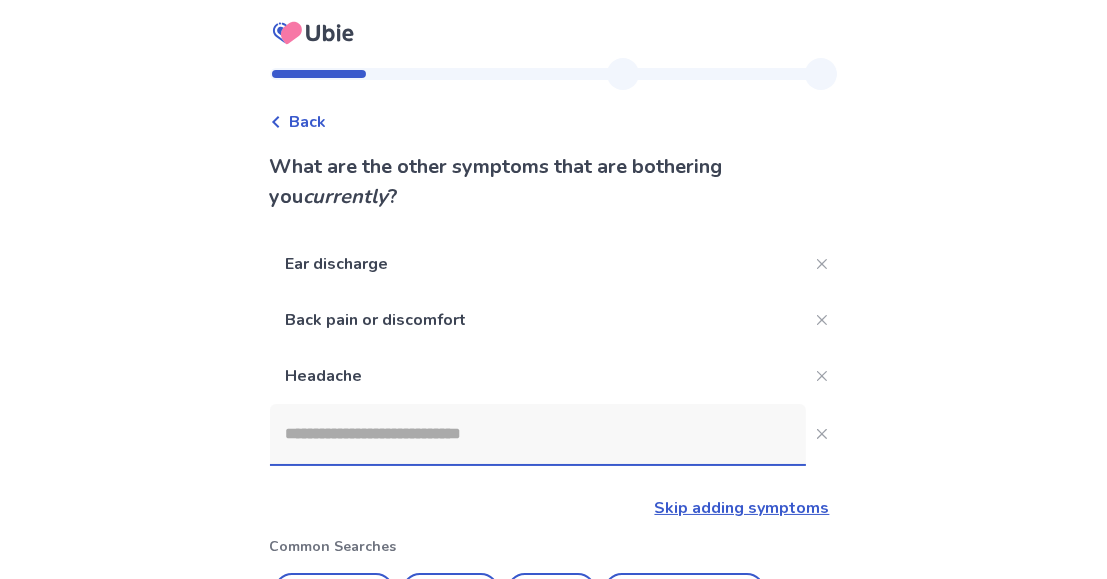 scroll, scrollTop: 300, scrollLeft: 0, axis: vertical 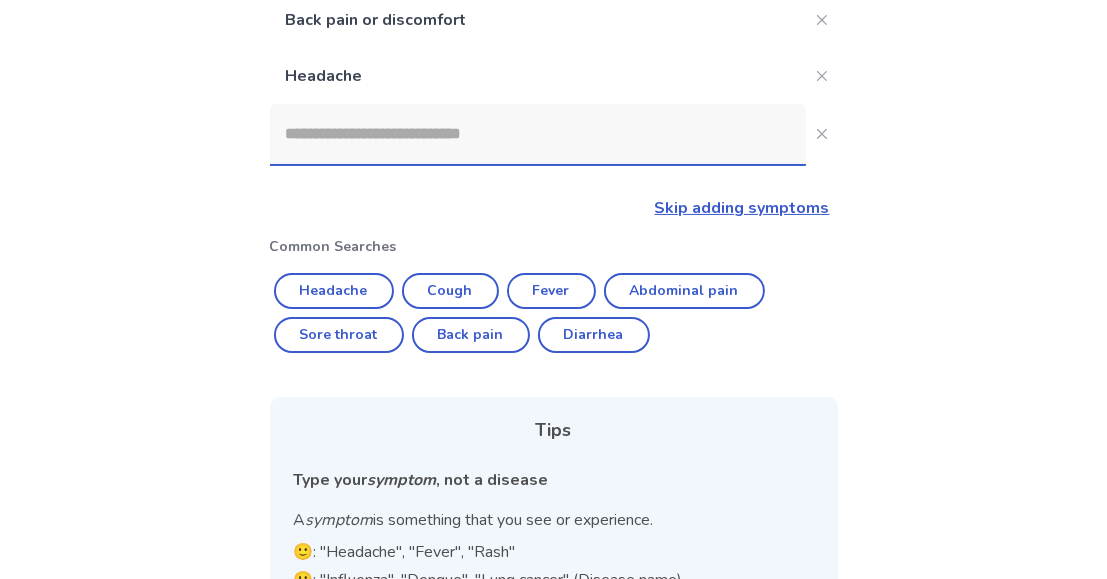 click 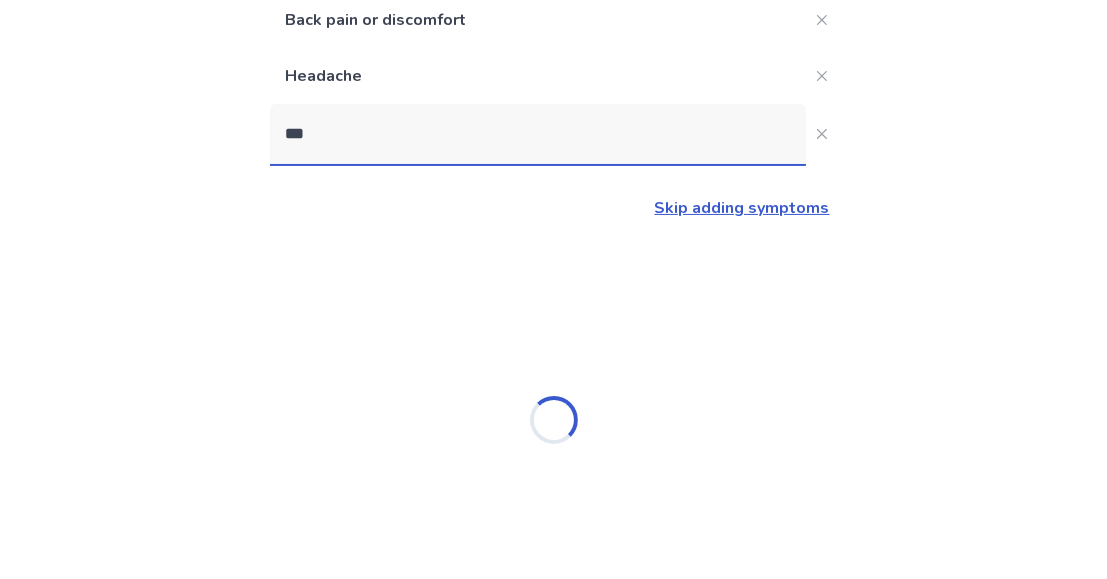 type on "****" 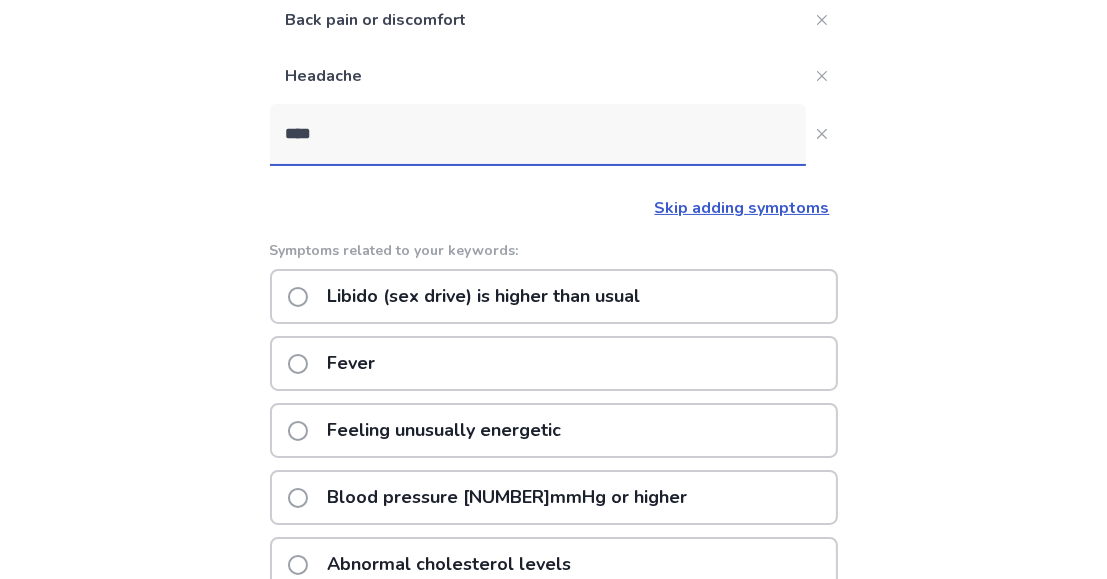 click on "Blood pressure 140mmHg or higher" 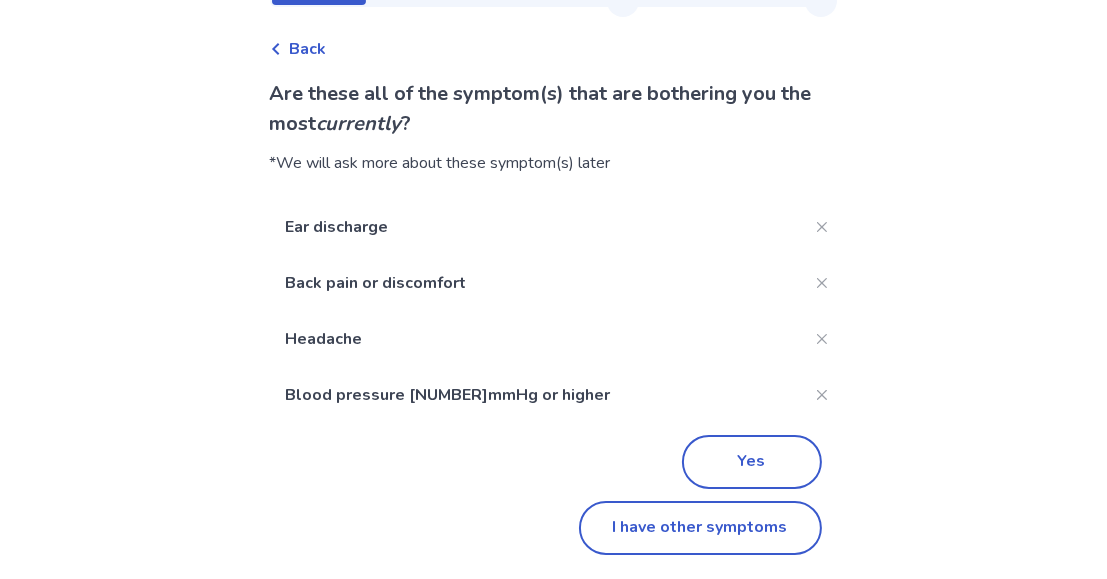 scroll, scrollTop: 0, scrollLeft: 0, axis: both 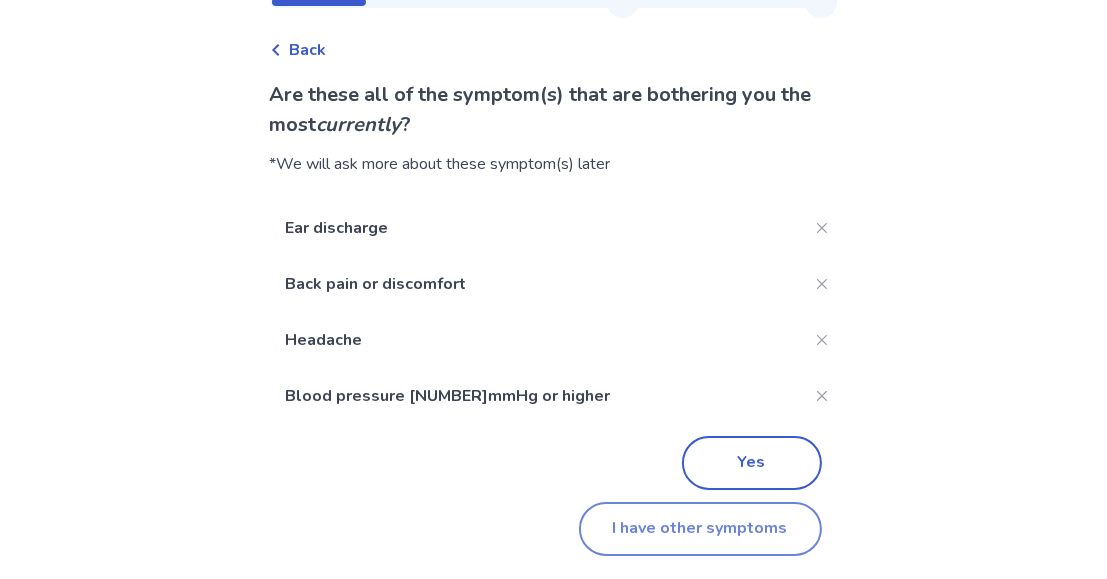 click on "I have other symptoms" 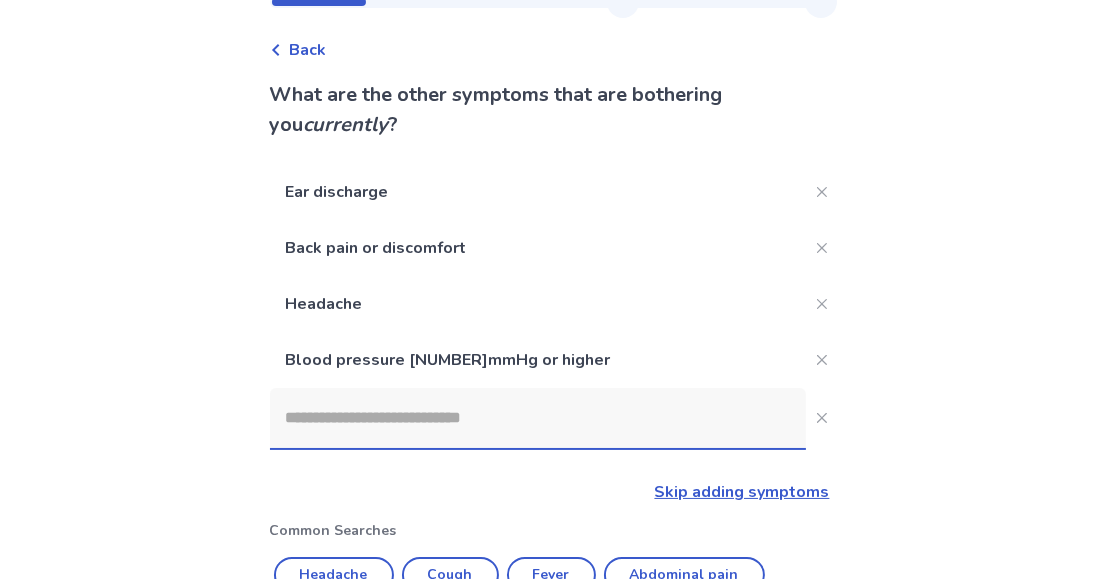 scroll, scrollTop: 300, scrollLeft: 0, axis: vertical 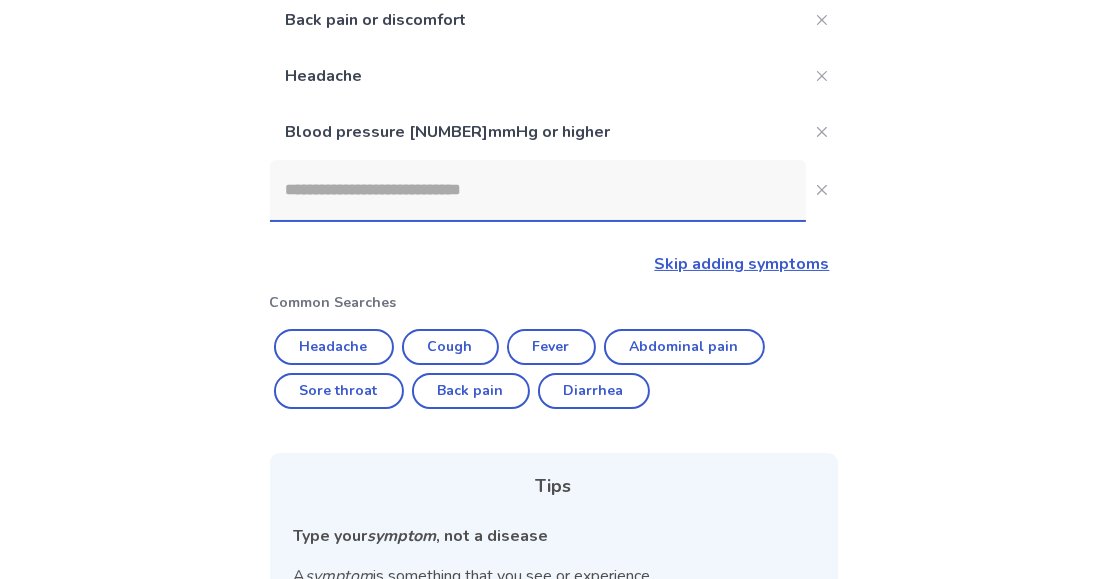 click 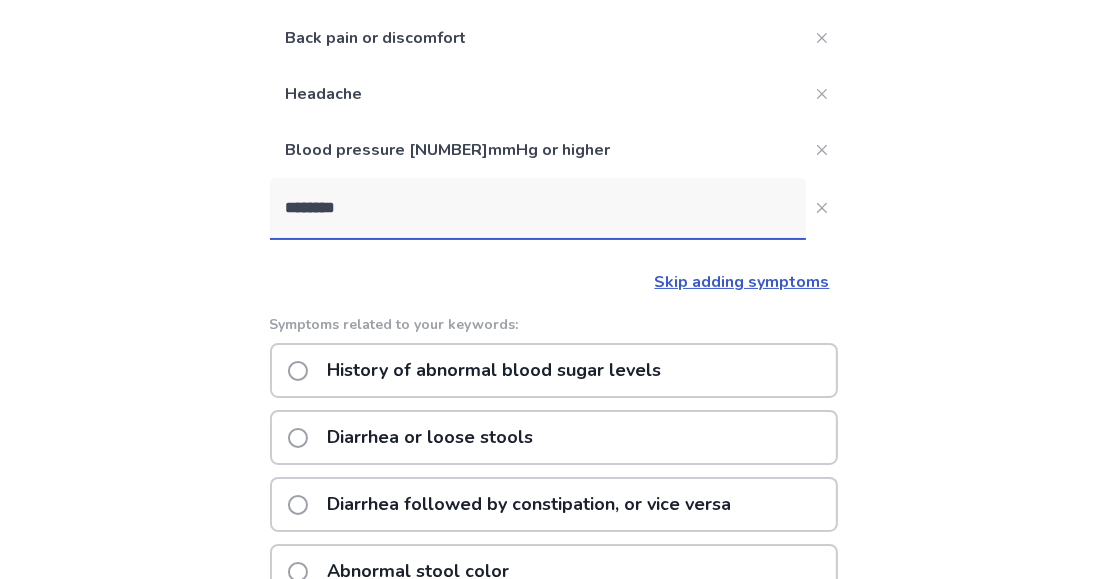 scroll, scrollTop: 227, scrollLeft: 0, axis: vertical 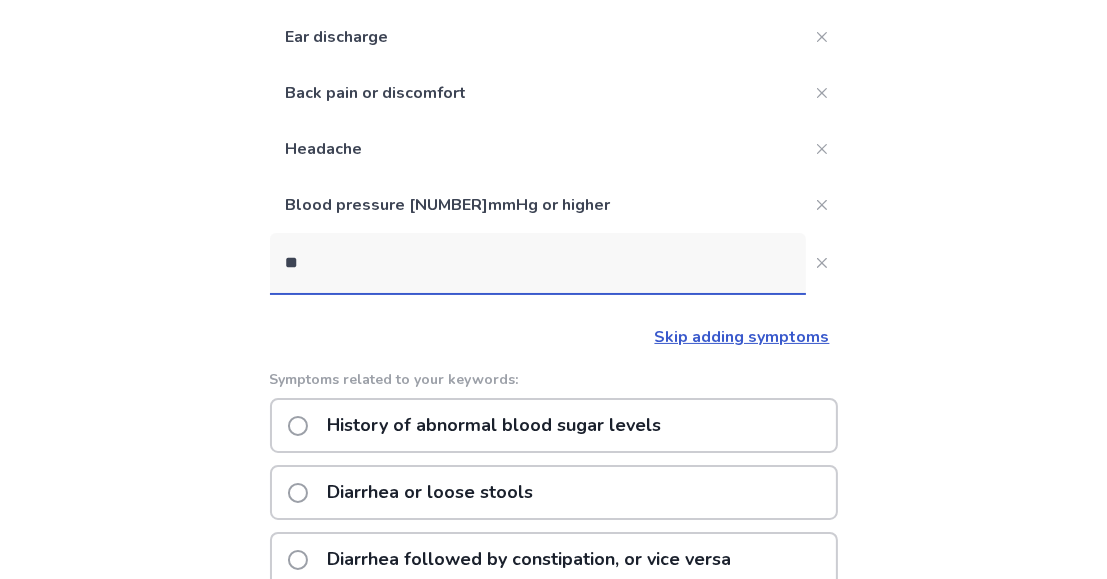 type on "*" 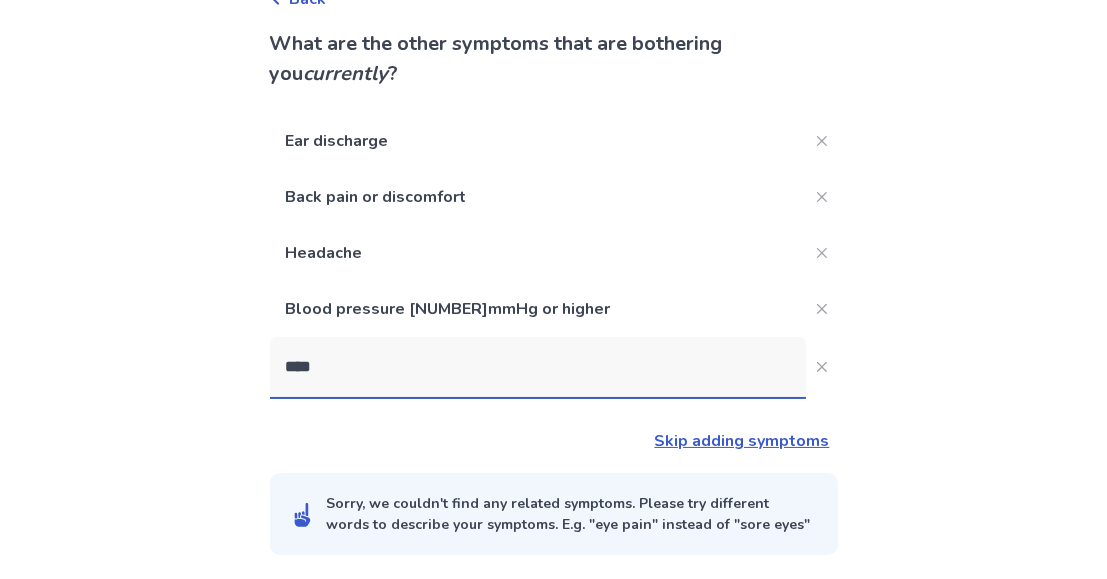 scroll, scrollTop: 227, scrollLeft: 0, axis: vertical 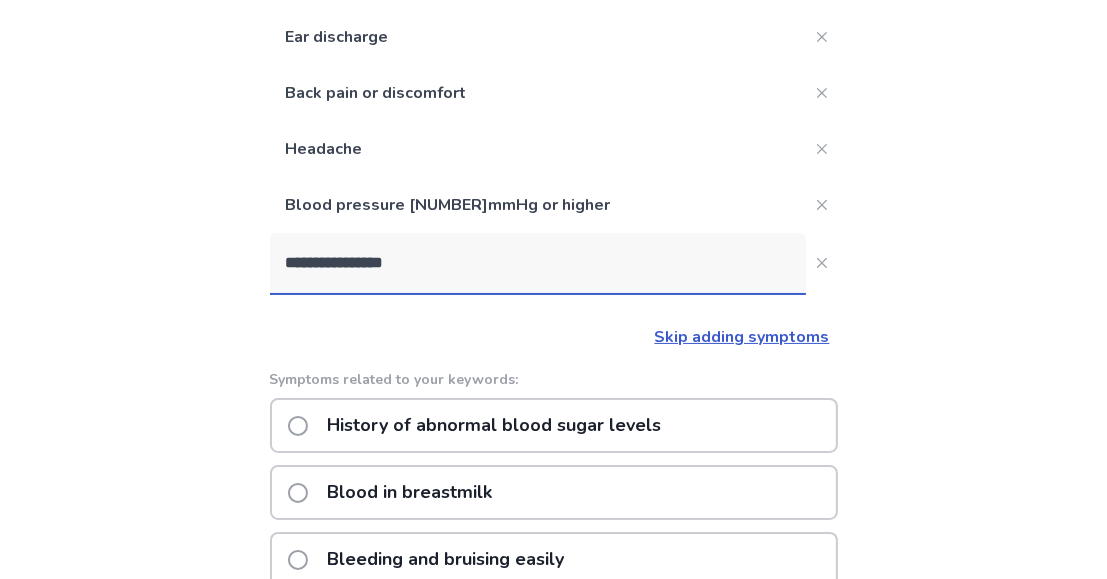 type on "**********" 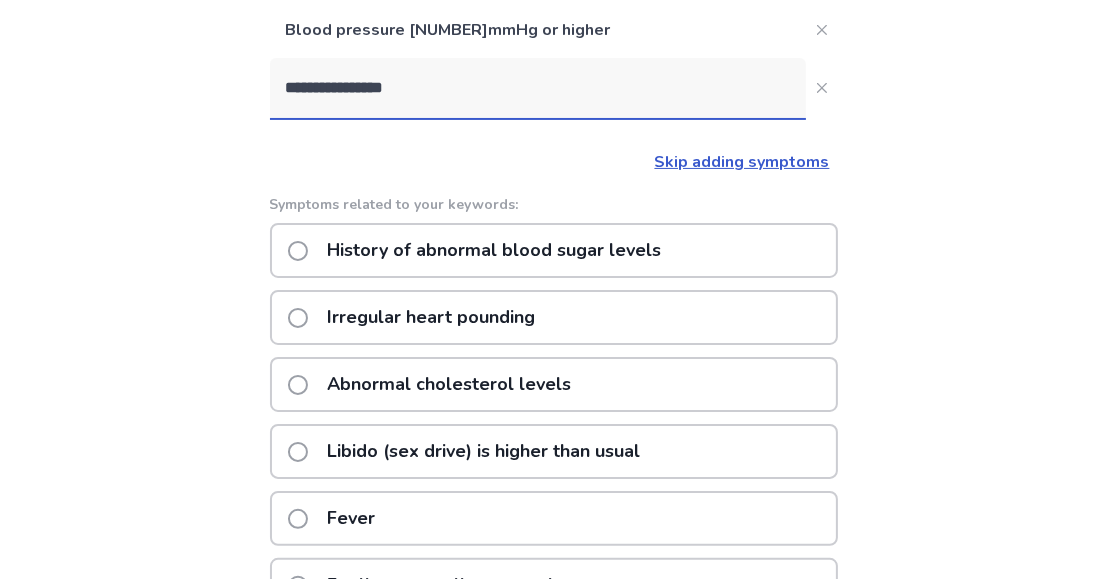scroll, scrollTop: 426, scrollLeft: 0, axis: vertical 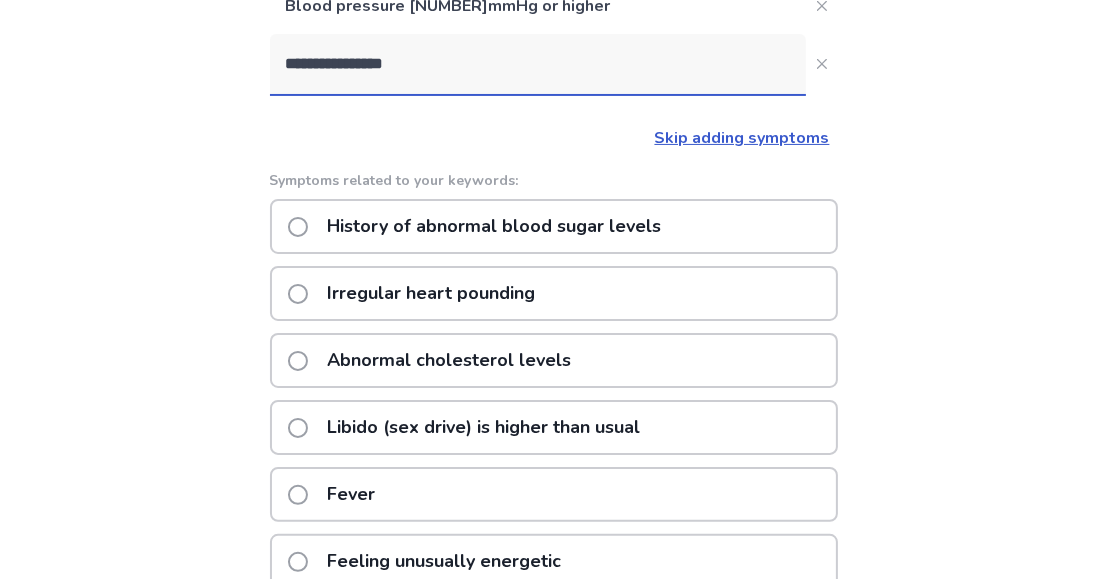 click on "History of abnormal blood sugar levels" 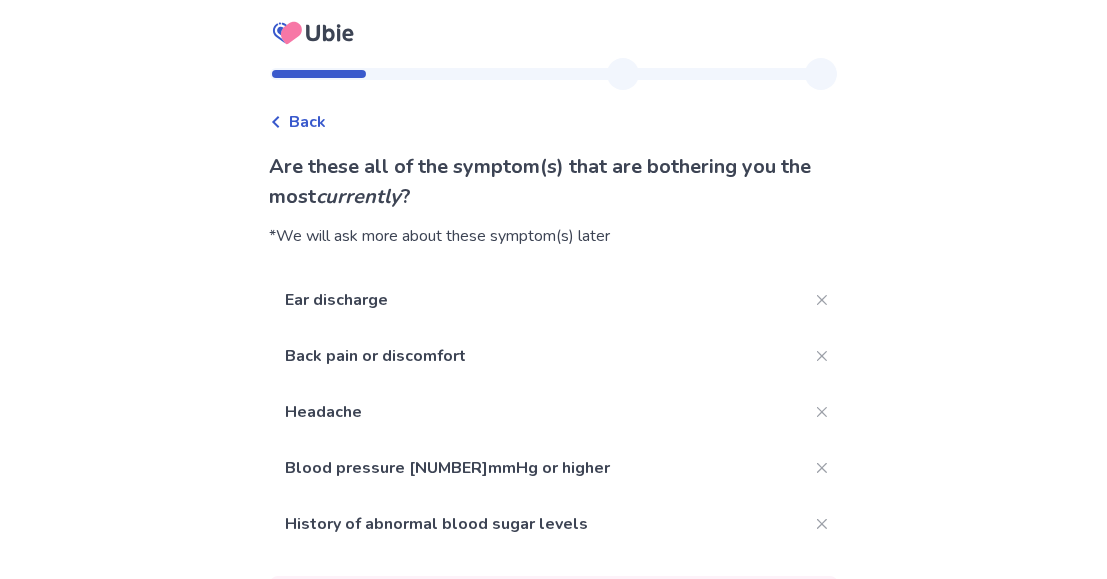 scroll, scrollTop: 171, scrollLeft: 0, axis: vertical 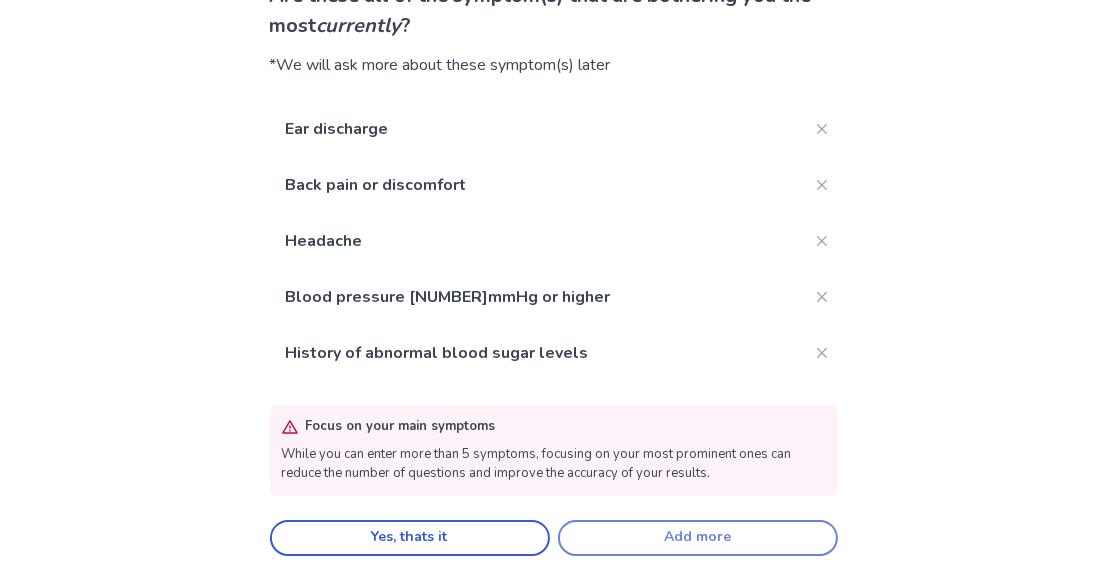 click on "Add more" 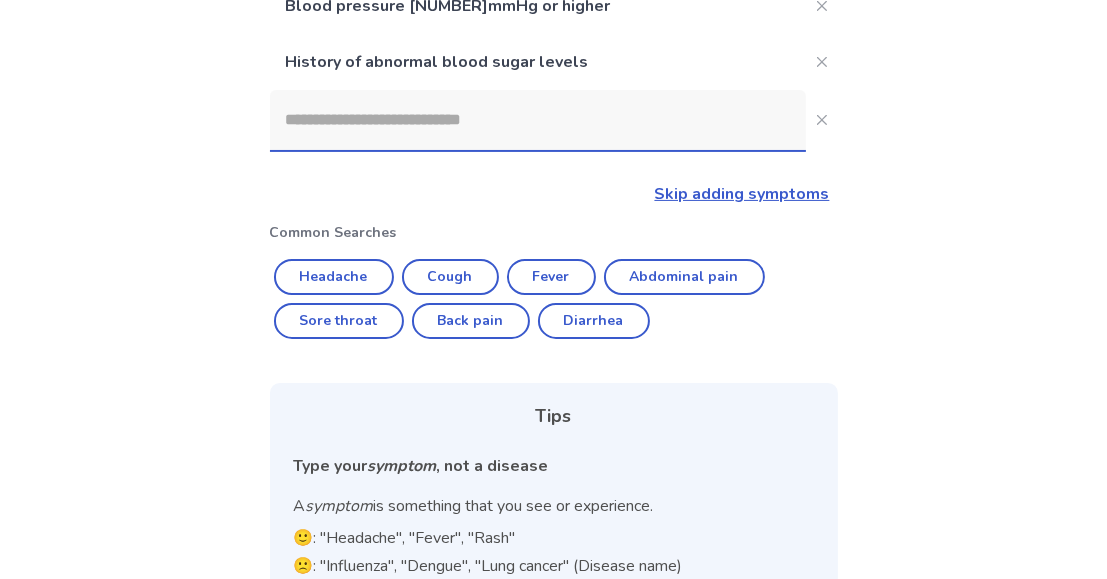 click 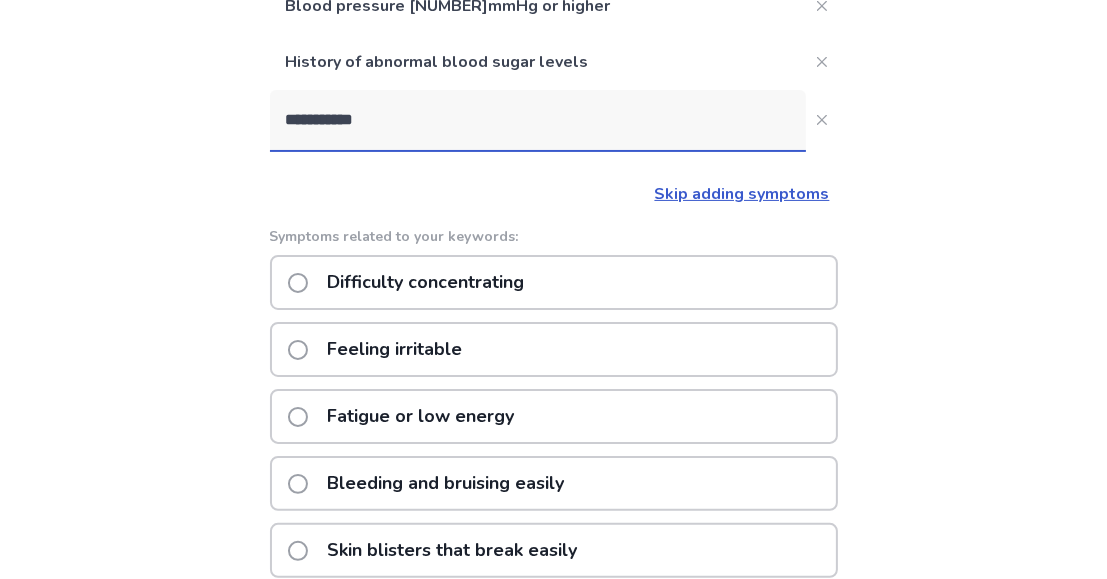 type on "**********" 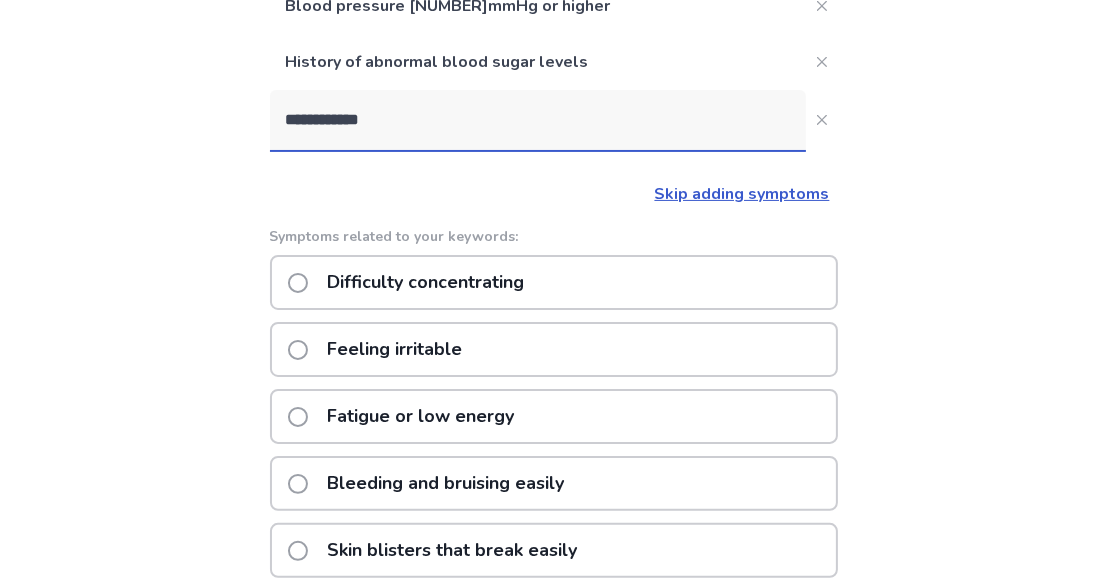 click on "Bleeding and bruising easily" 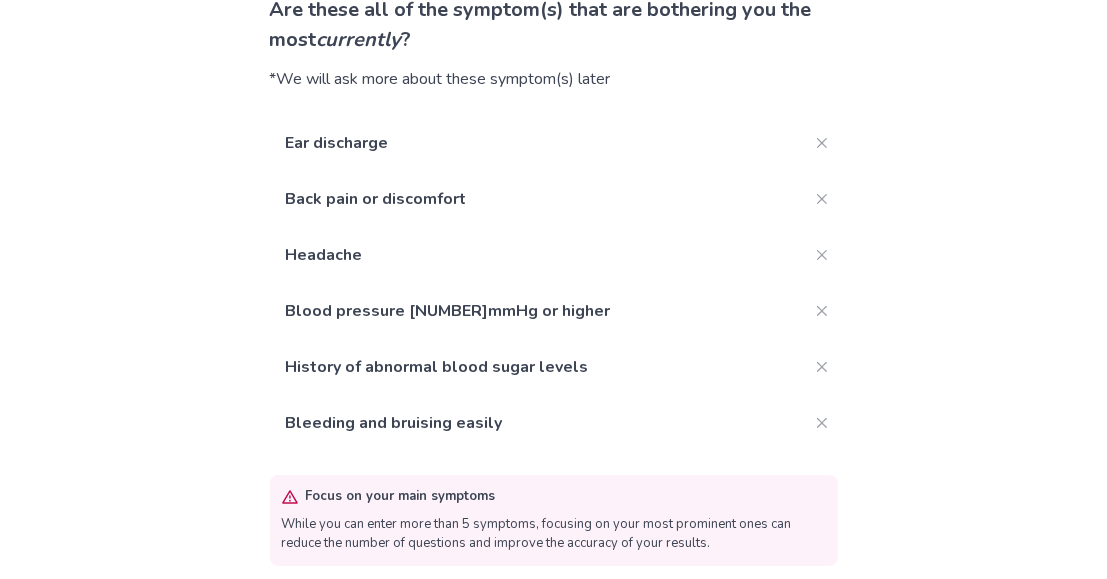 scroll, scrollTop: 227, scrollLeft: 0, axis: vertical 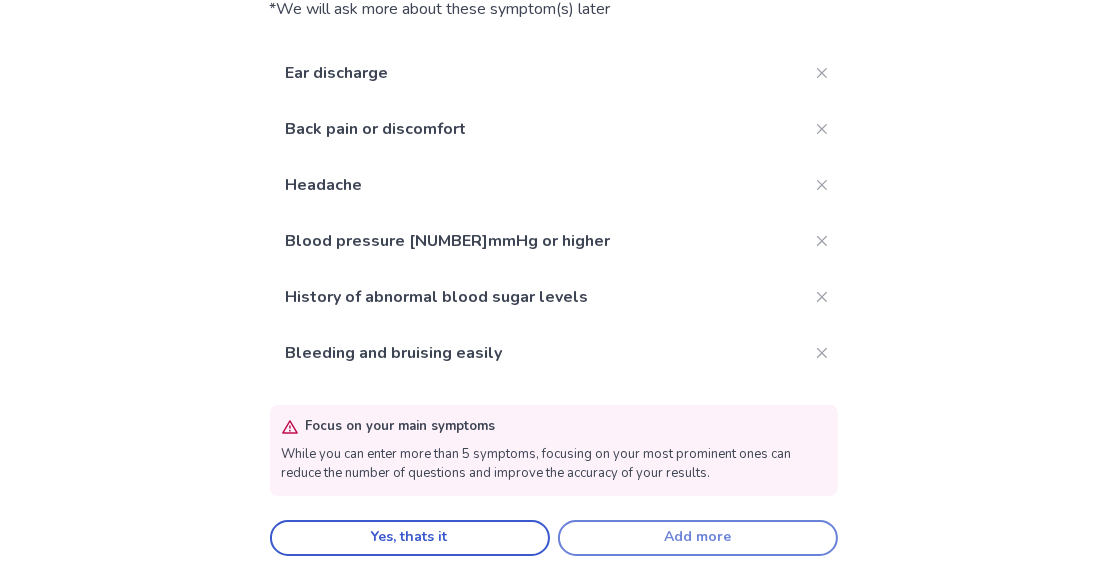 click on "Add more" 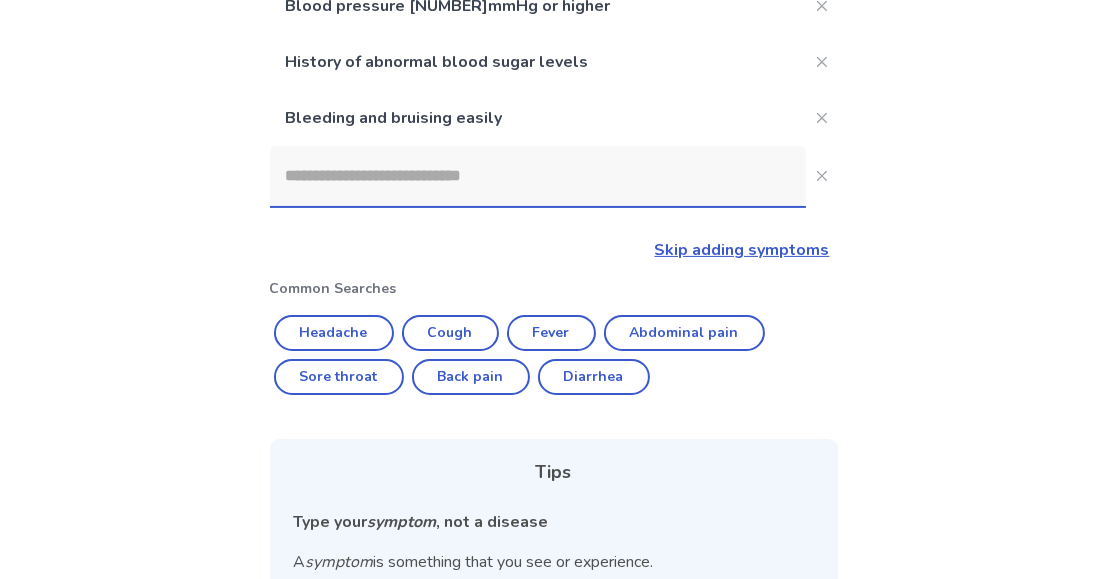 click 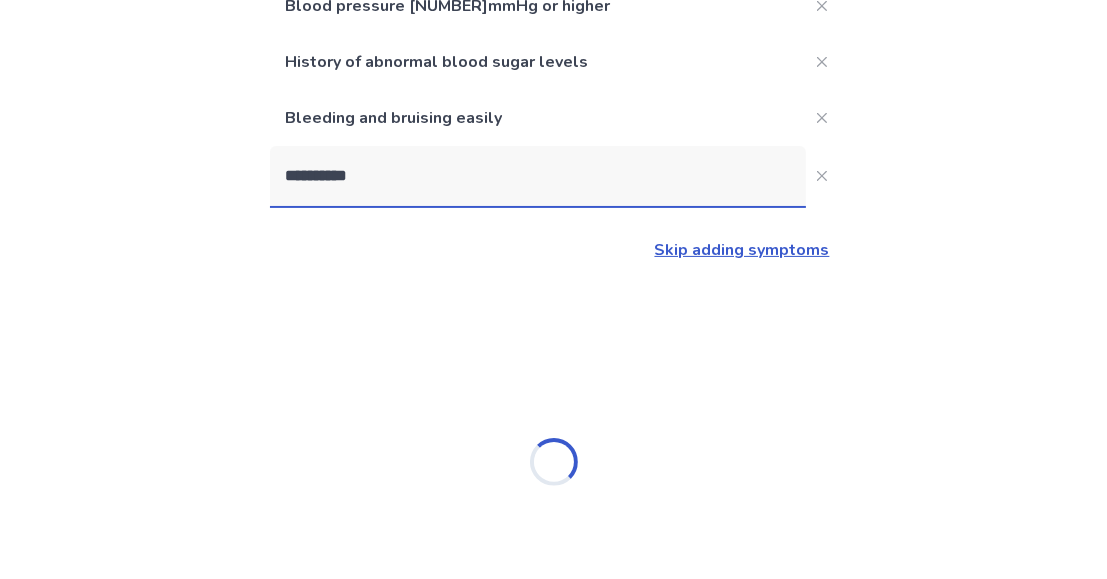 type on "**********" 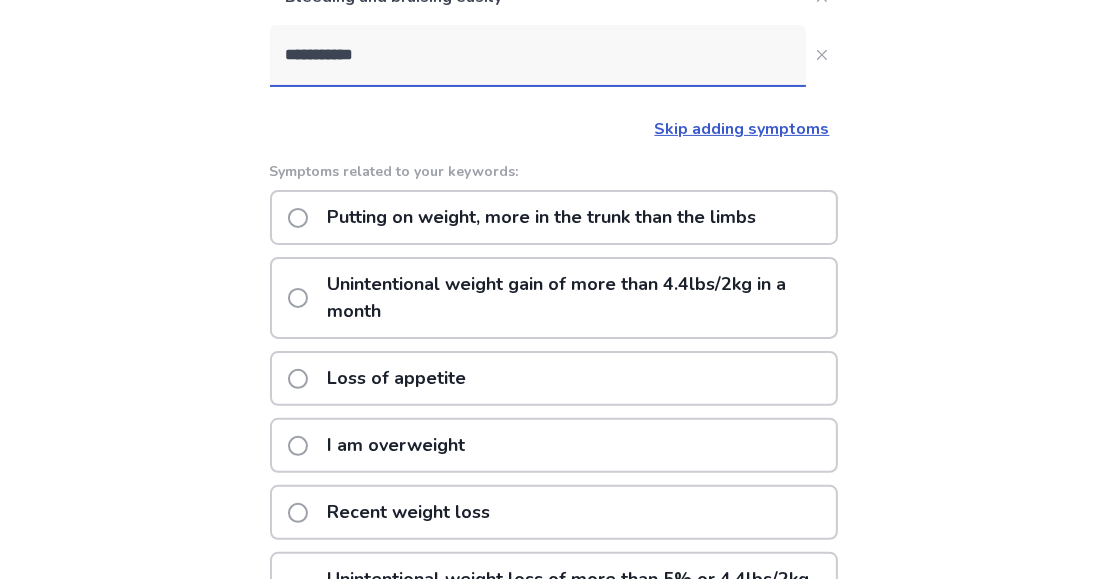 scroll, scrollTop: 526, scrollLeft: 0, axis: vertical 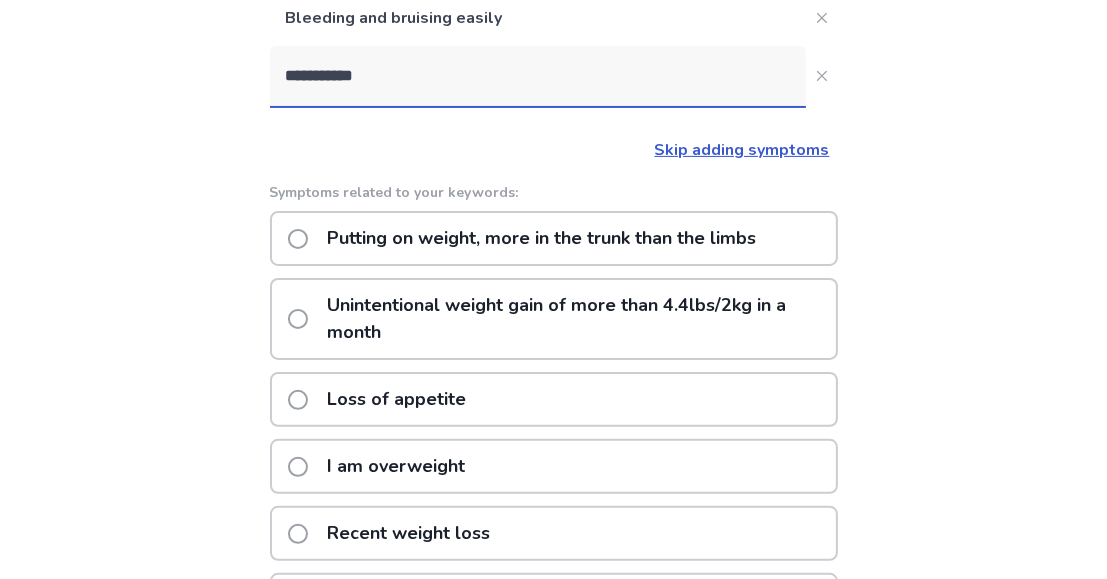 click on "Unintentional weight gain of more than 4.4lbs/2kg in a month" 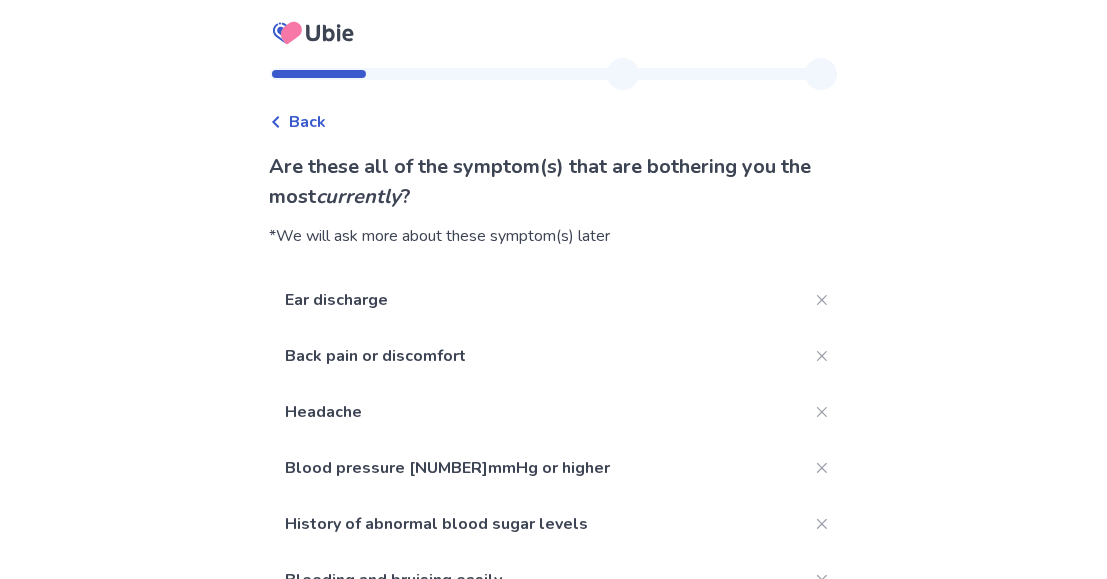 scroll, scrollTop: 283, scrollLeft: 0, axis: vertical 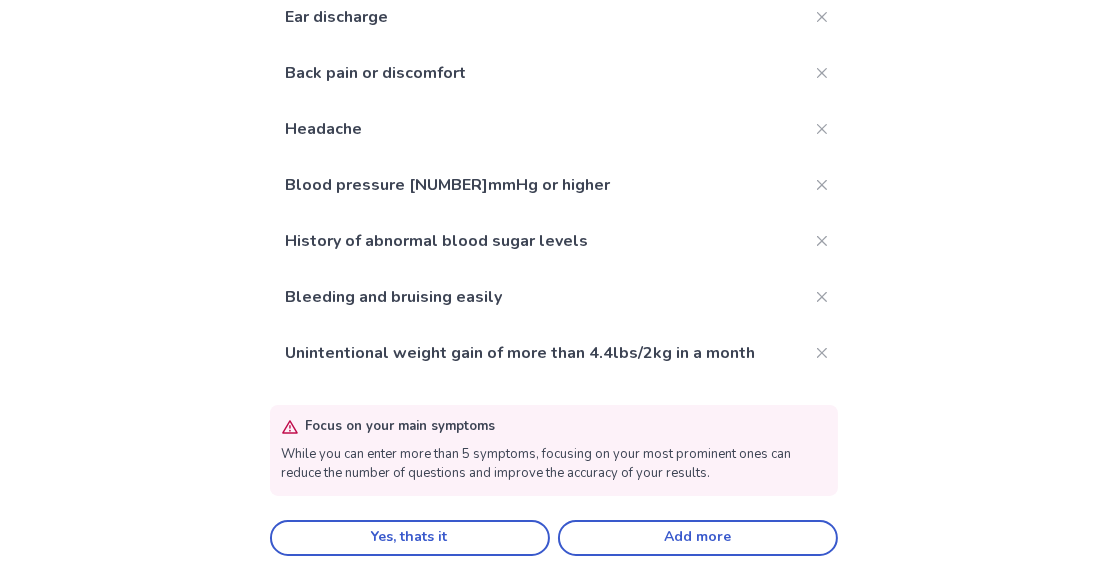 click on "Back Are these all of the symptom(s) that are bothering you the most  currently ? *We will ask more about these symptom(s) later Ear discharge Back pain or discomfort Headache Blood pressure 140mmHg or higher History of abnormal blood sugar levels Bleeding and bruising easily Unintentional weight gain of more than 4.4lbs/2kg in a month Focus on your main symptoms While you can enter more than 5 symptoms, focusing on your most prominent ones can reduce the number of questions and improve the accuracy of your results. Yes, thats it Add more" at bounding box center [554, 177] 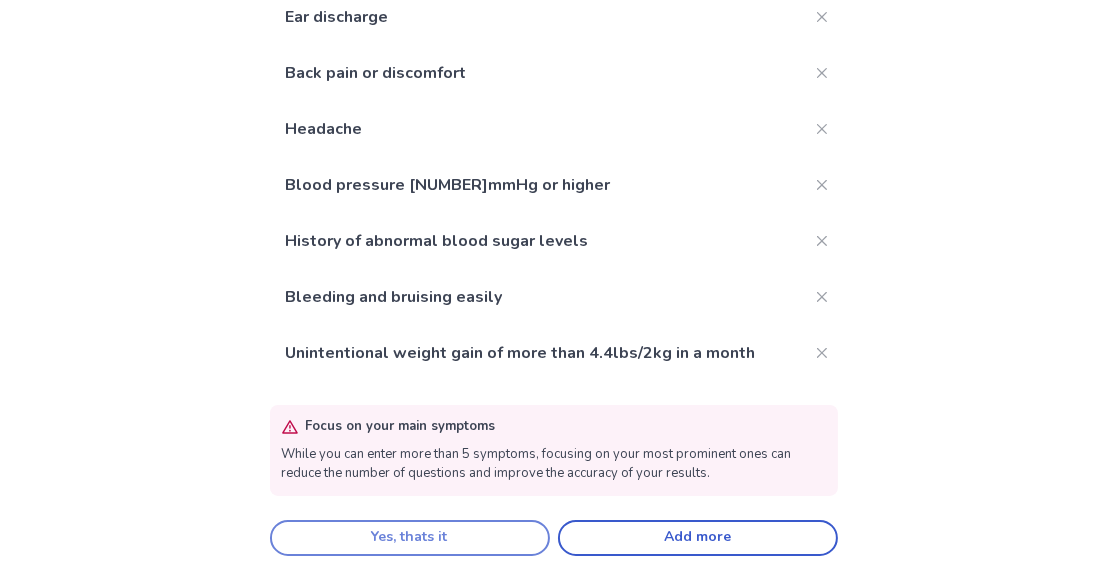 click on "Yes, thats it" 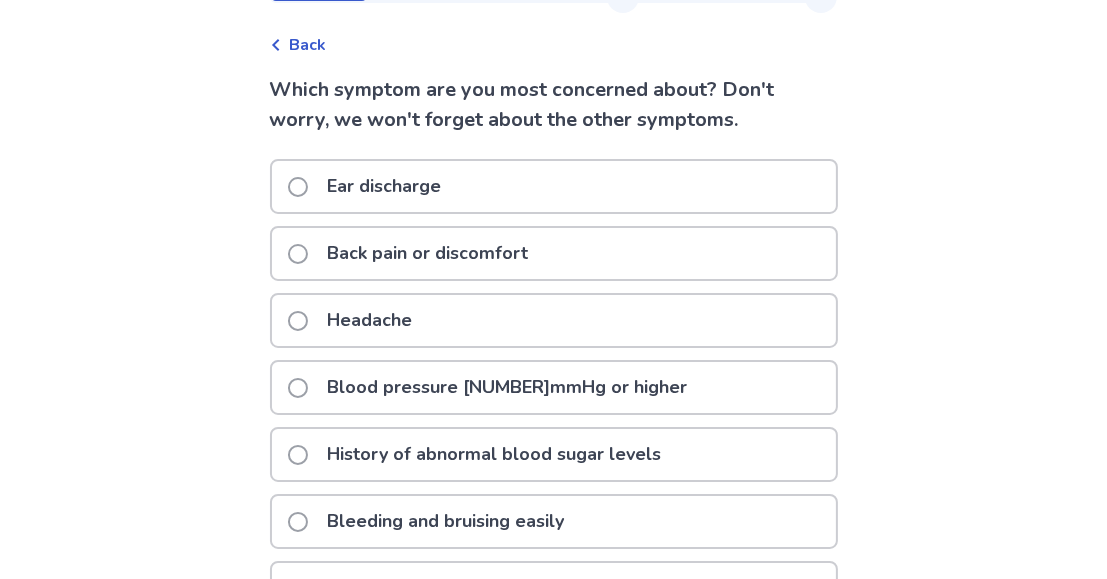 scroll, scrollTop: 173, scrollLeft: 0, axis: vertical 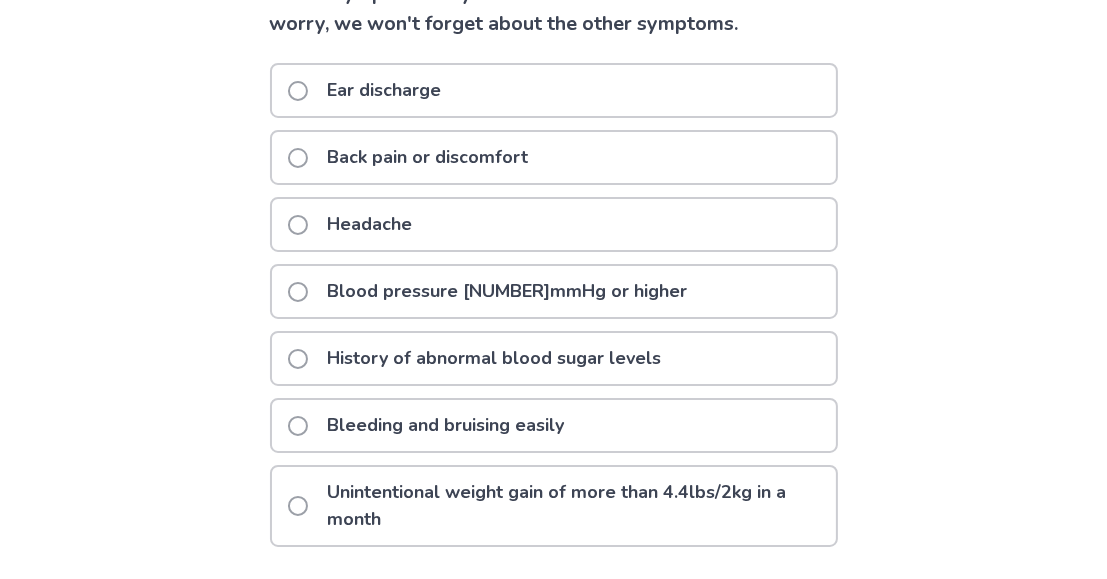 click on "Ear discharge" 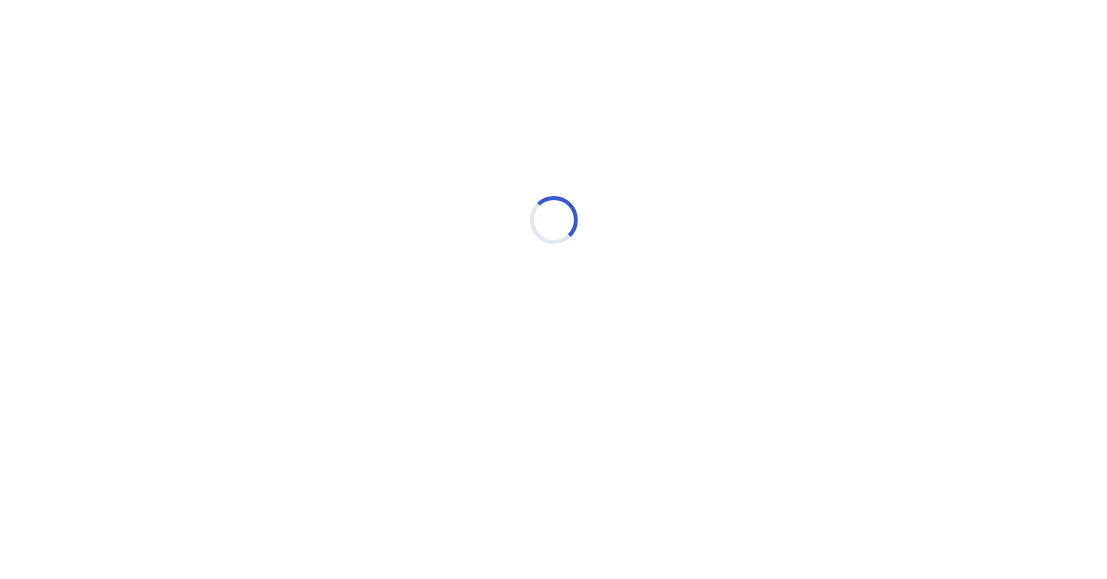 scroll, scrollTop: 0, scrollLeft: 0, axis: both 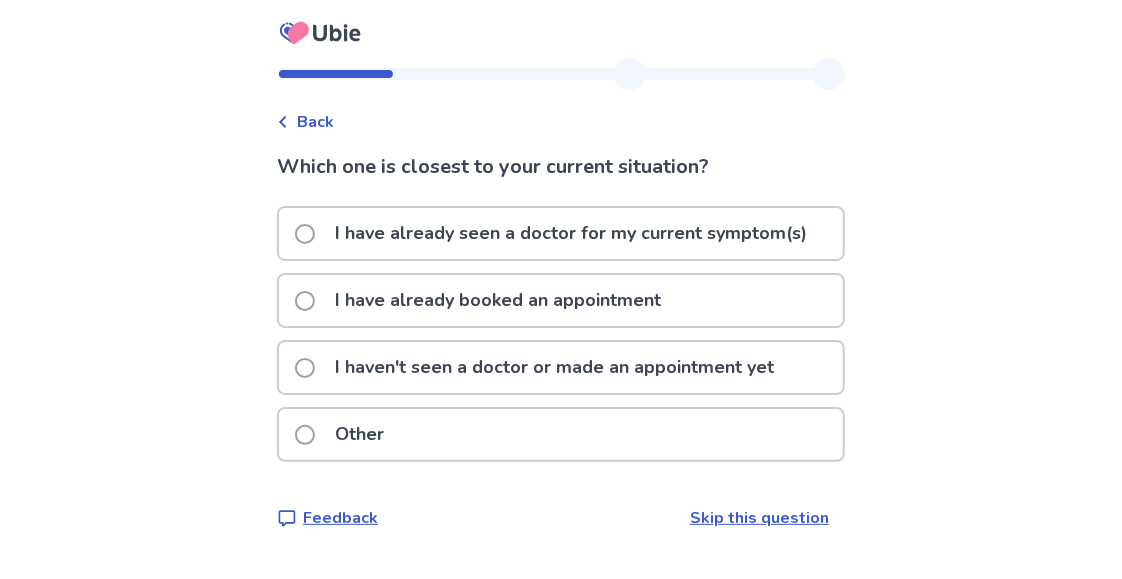 click on "I have already seen a doctor for my current symptom(s)" at bounding box center (571, 233) 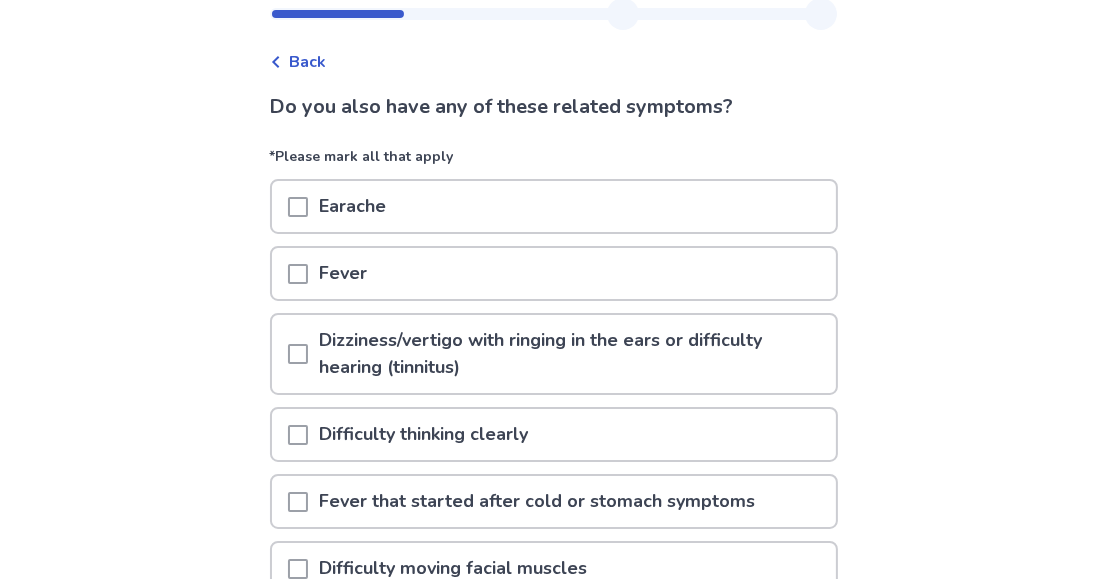 scroll, scrollTop: 99, scrollLeft: 0, axis: vertical 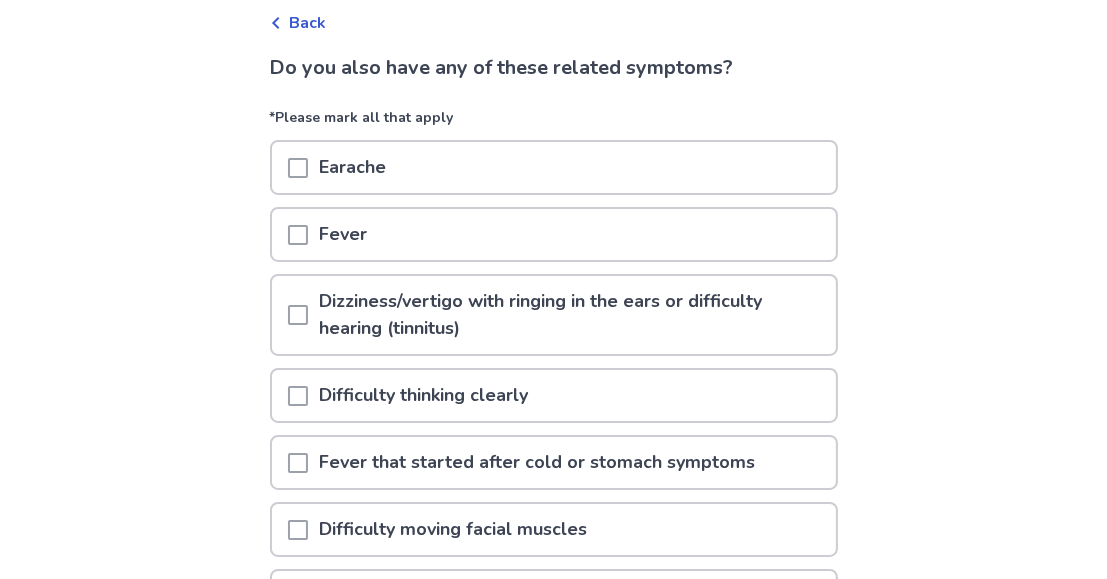 click on "Difficulty thinking clearly" at bounding box center [554, 395] 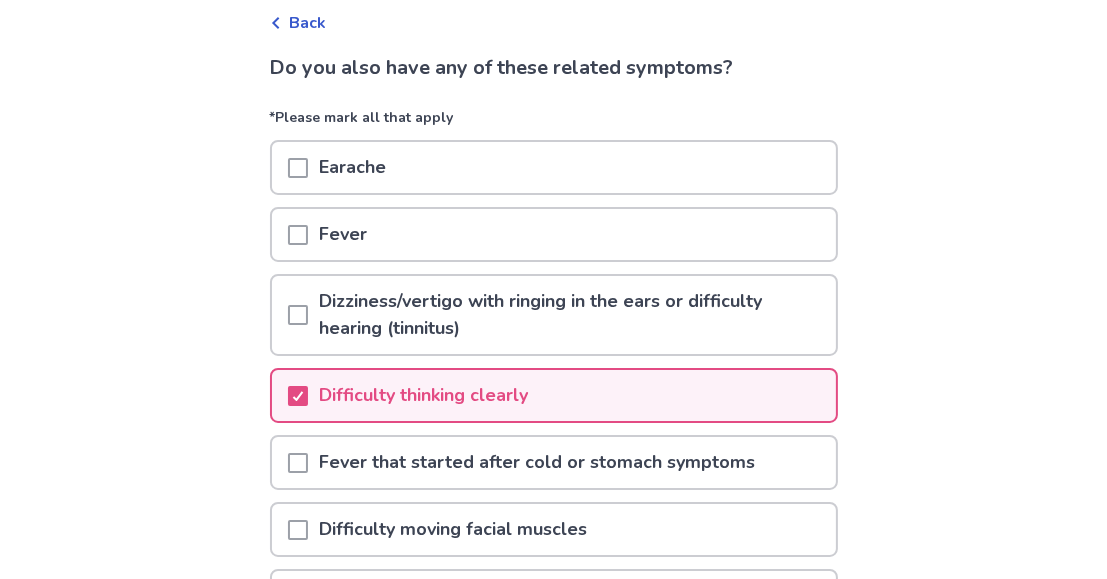 scroll, scrollTop: 200, scrollLeft: 0, axis: vertical 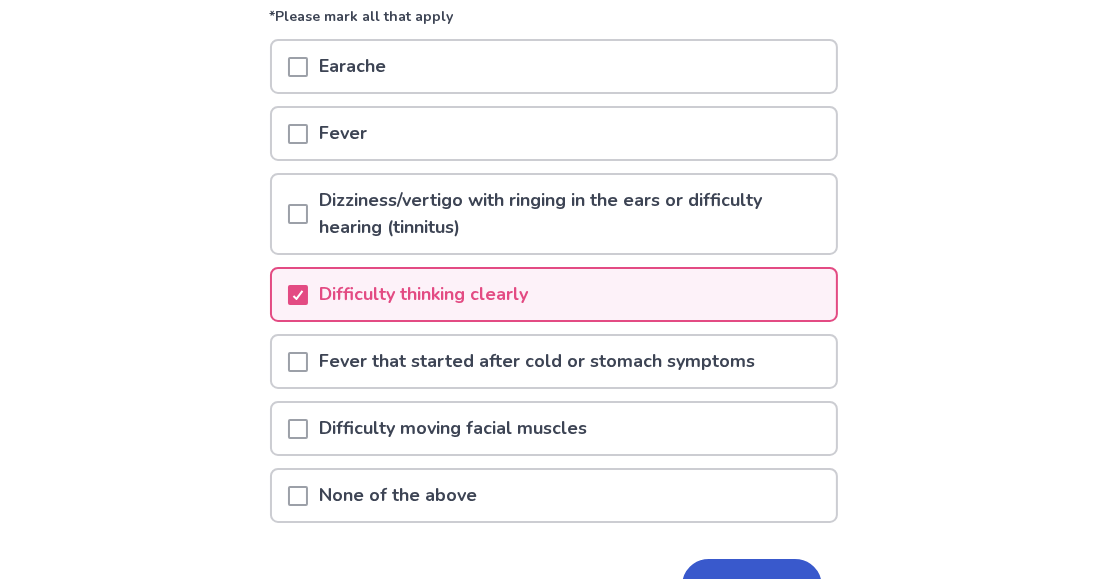 click on "Dizziness/vertigo with ringing in the ears or difficulty hearing (tinnitus)" at bounding box center (572, 214) 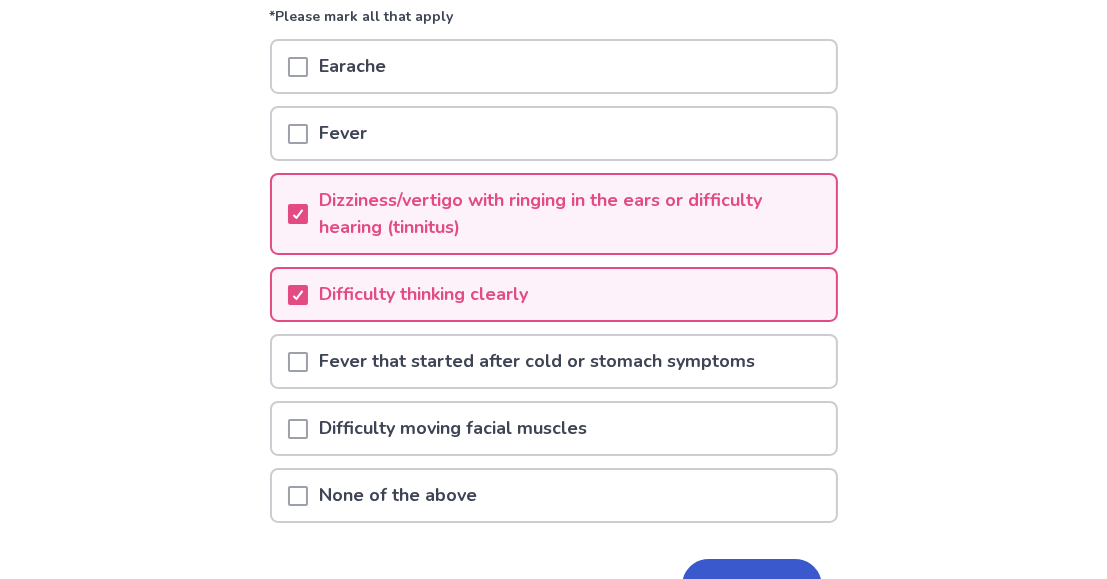 click on "Earache" at bounding box center (554, 66) 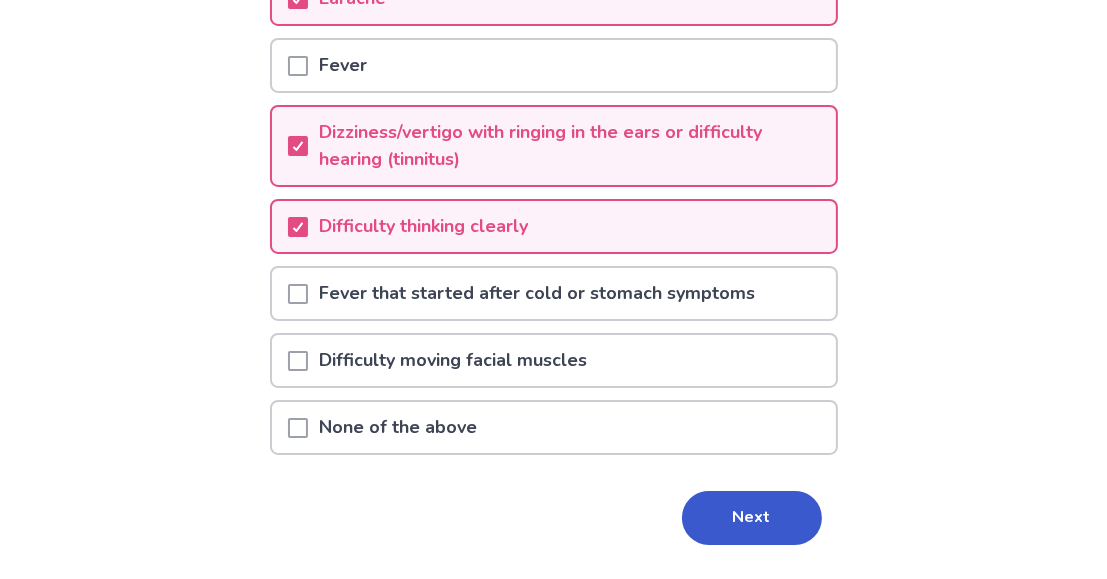 scroll, scrollTop: 318, scrollLeft: 0, axis: vertical 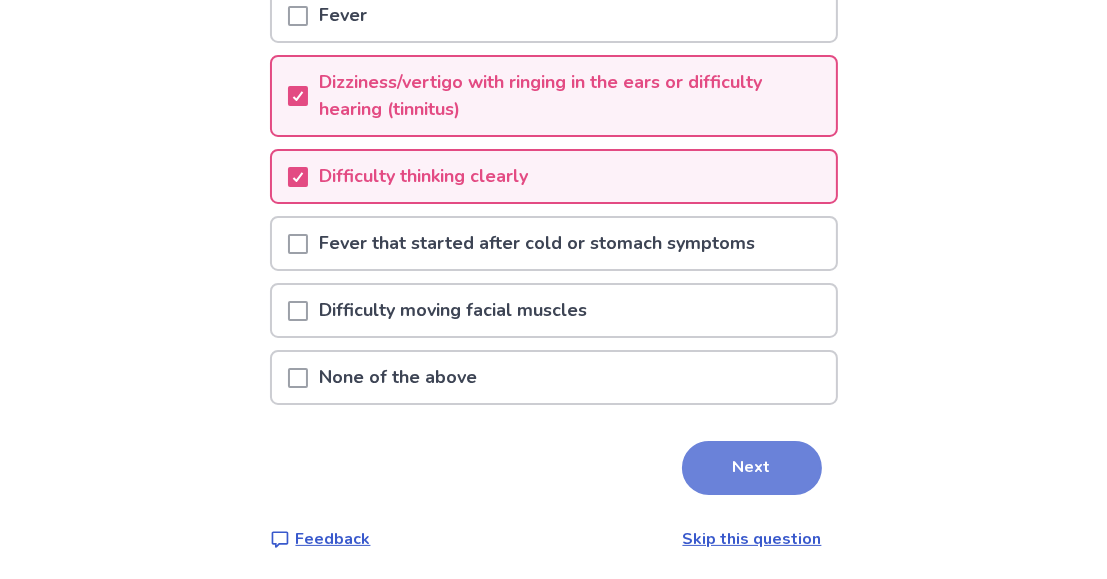 click on "Next" at bounding box center (752, 468) 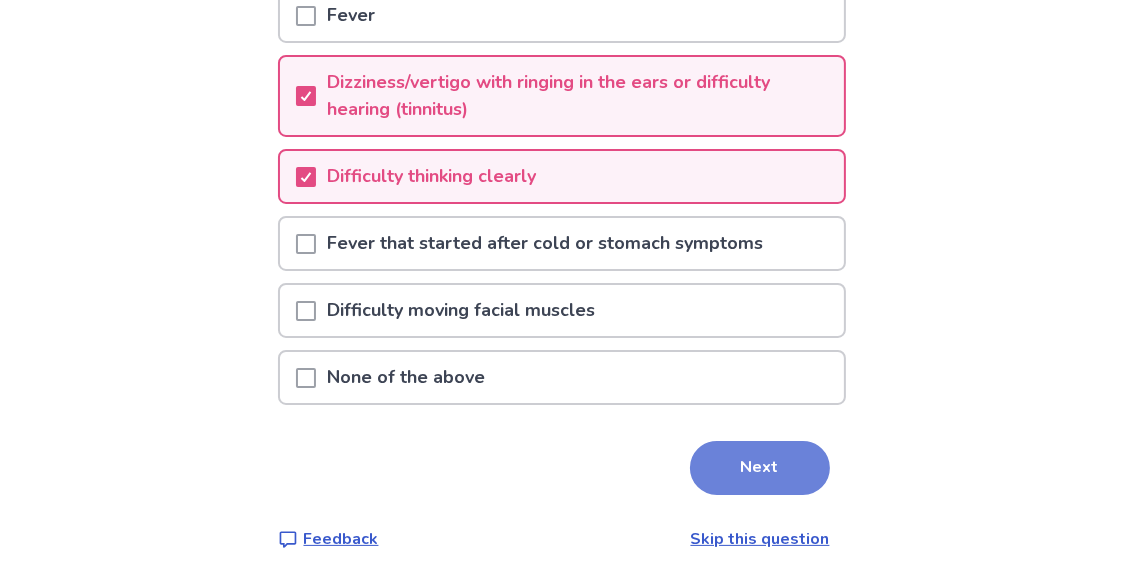 scroll, scrollTop: 0, scrollLeft: 0, axis: both 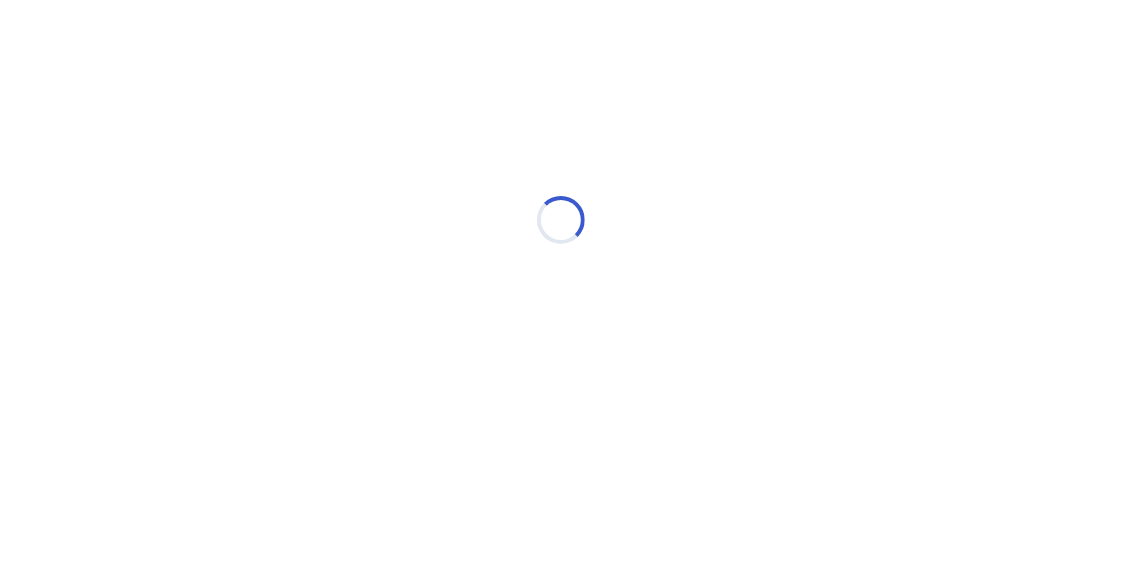 select on "*" 